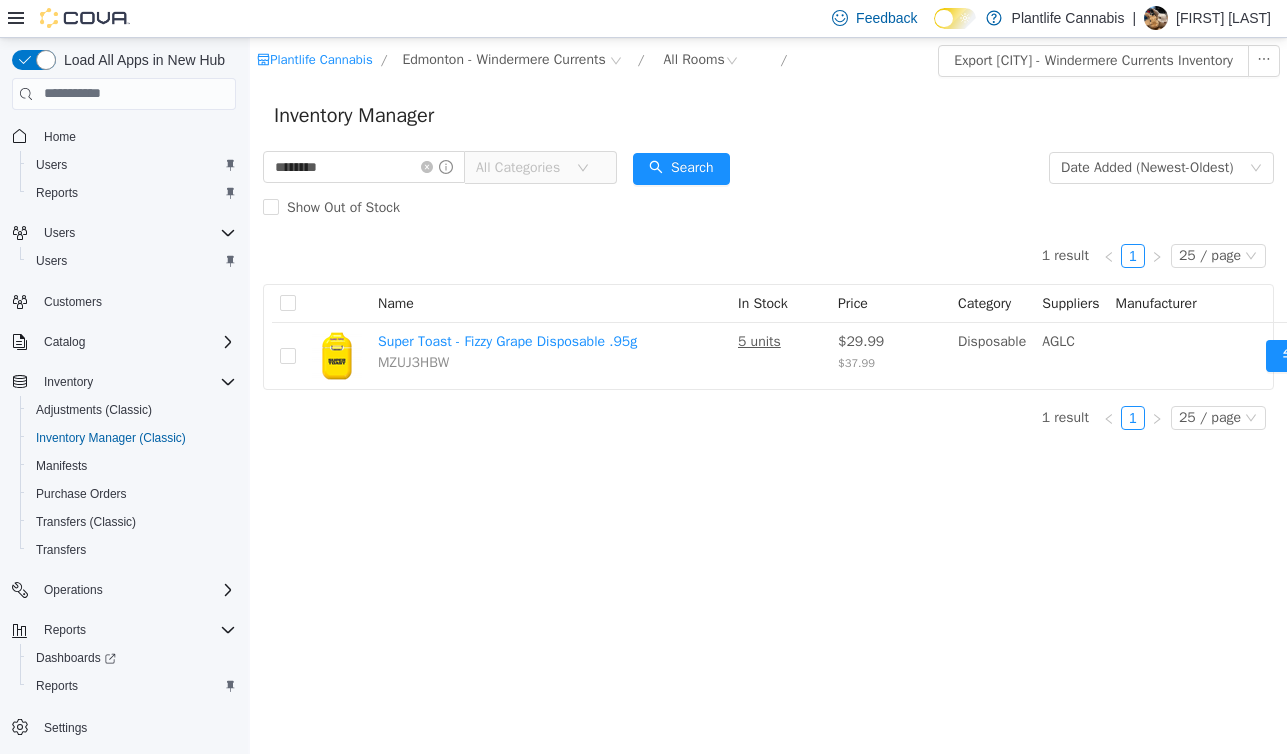 scroll, scrollTop: 0, scrollLeft: 0, axis: both 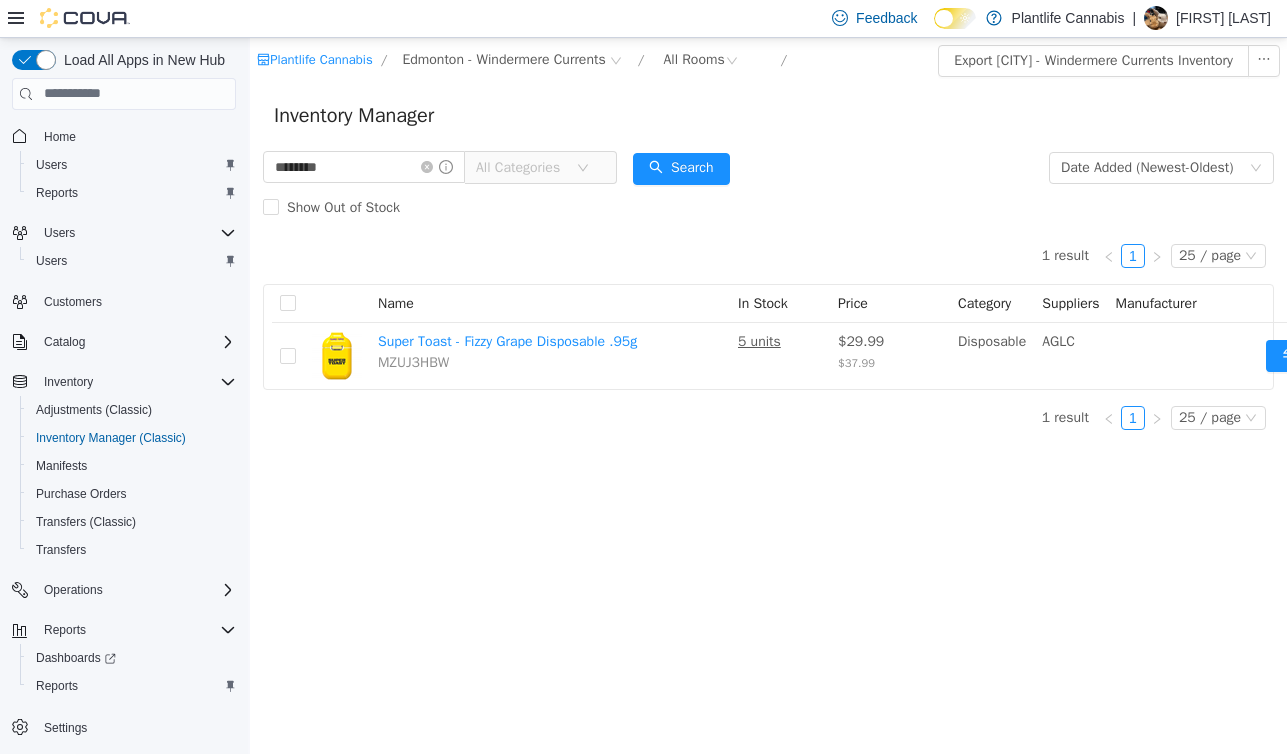 click on "********" at bounding box center [364, 166] 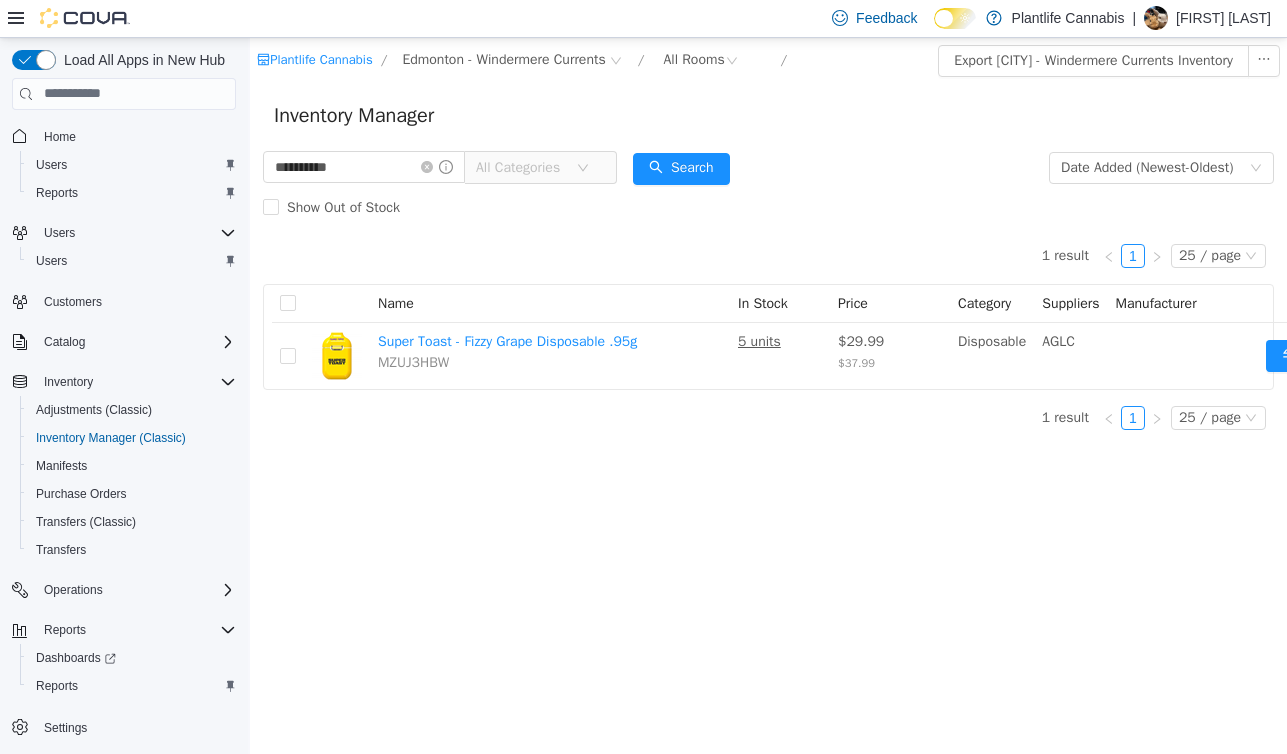 type on "**********" 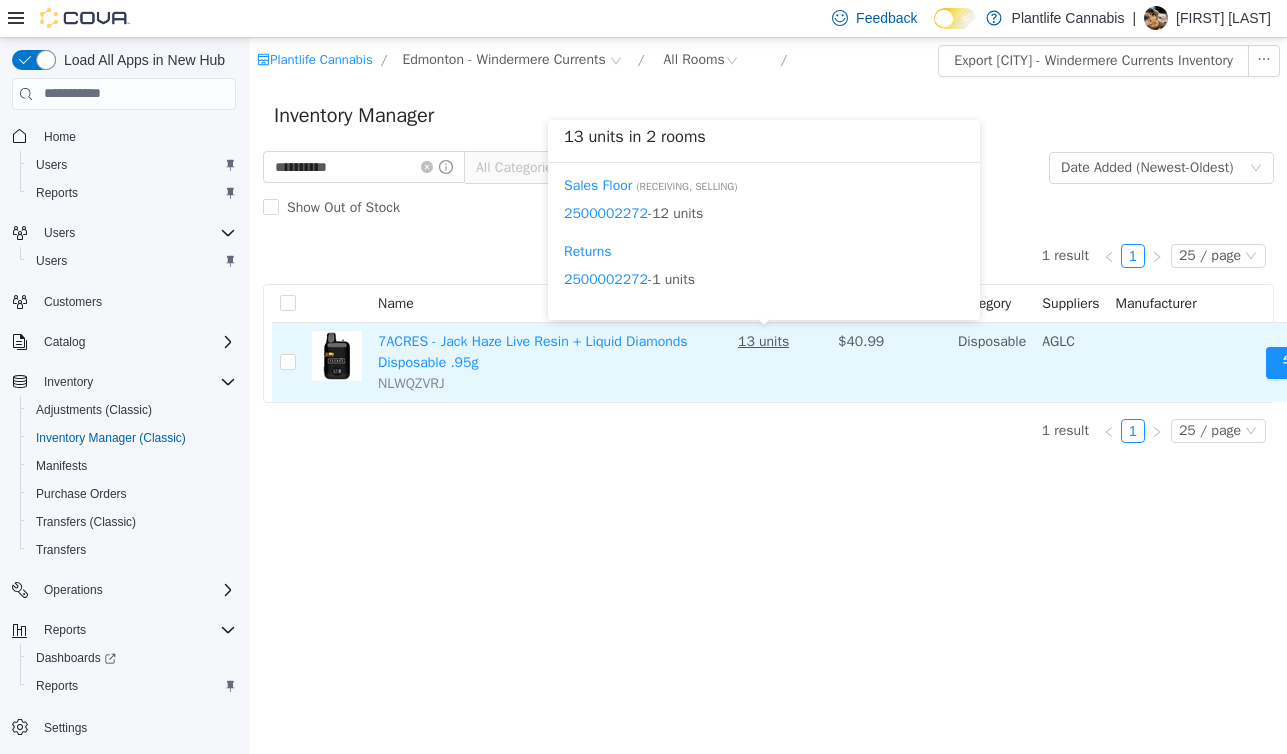 click on "13 units" at bounding box center (780, 361) 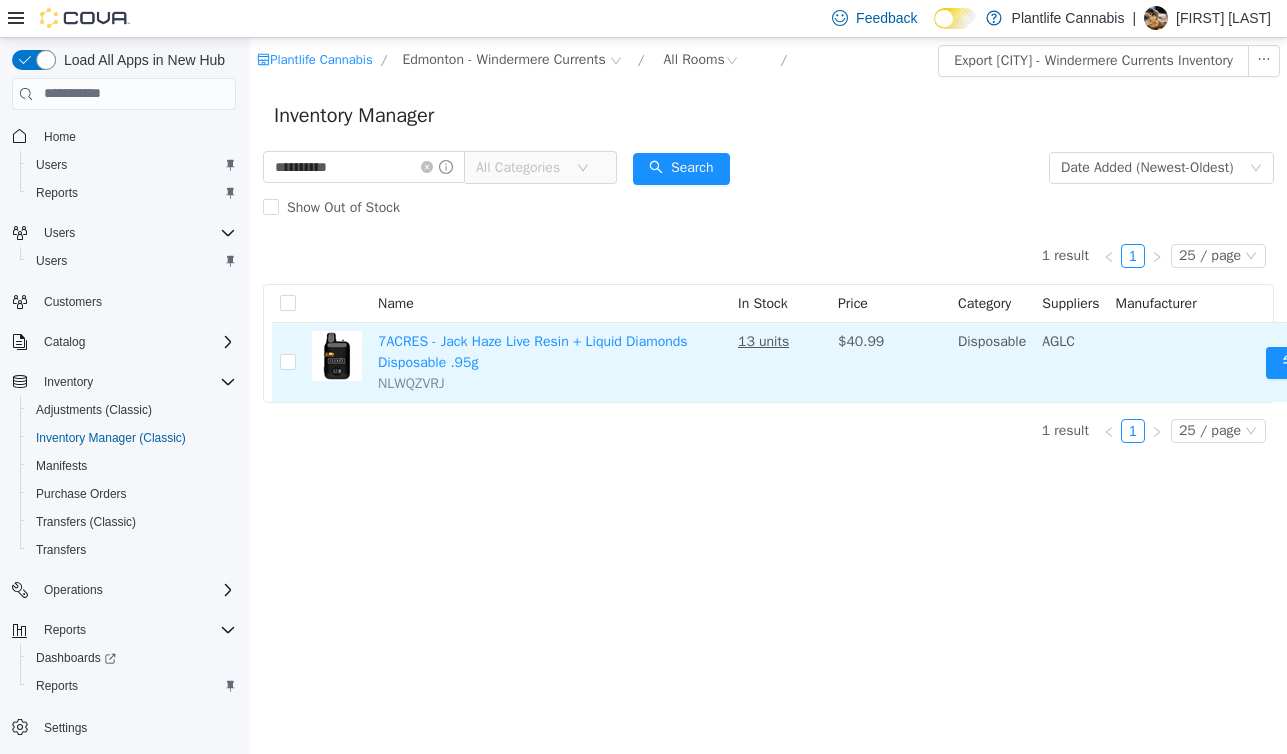 click on "7ACRES - Jack Haze Live Resin + Liquid Diamonds Disposable .95g NLWQZVRJ" at bounding box center [550, 361] 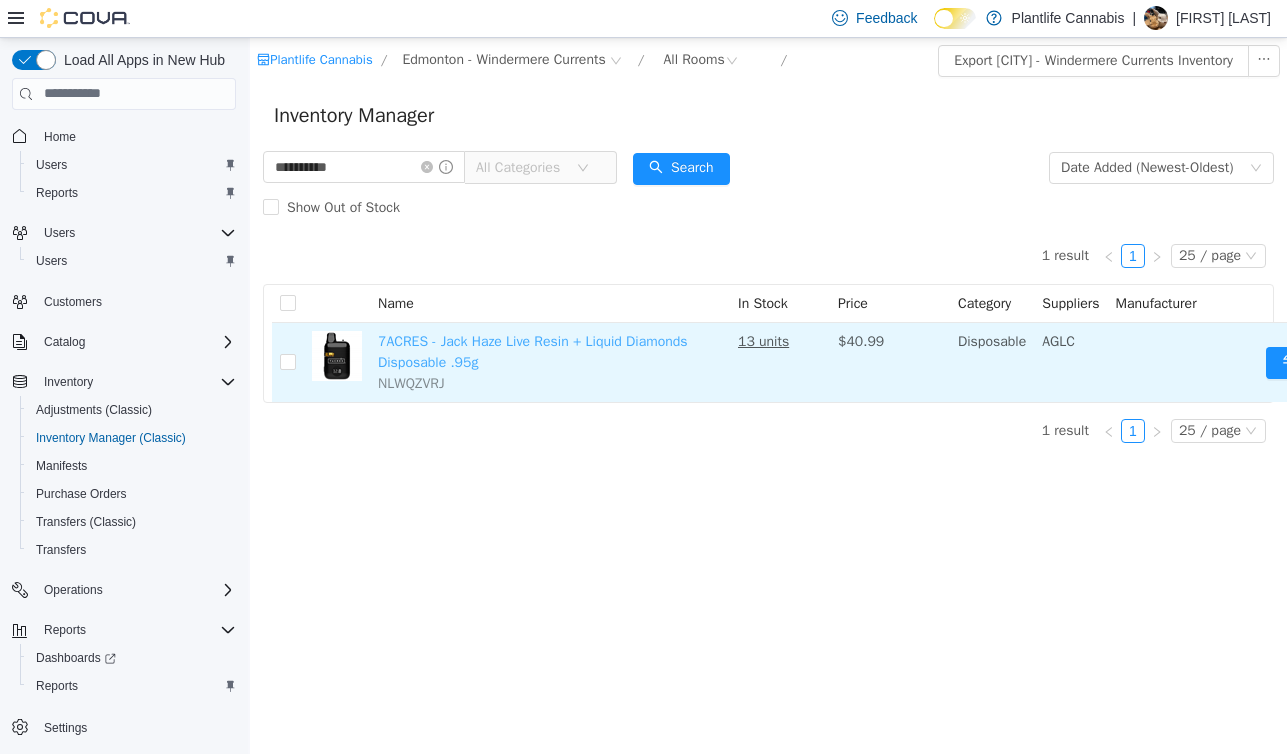 click on "7ACRES - Jack Haze Live Resin + Liquid Diamonds Disposable .95g" at bounding box center (533, 351) 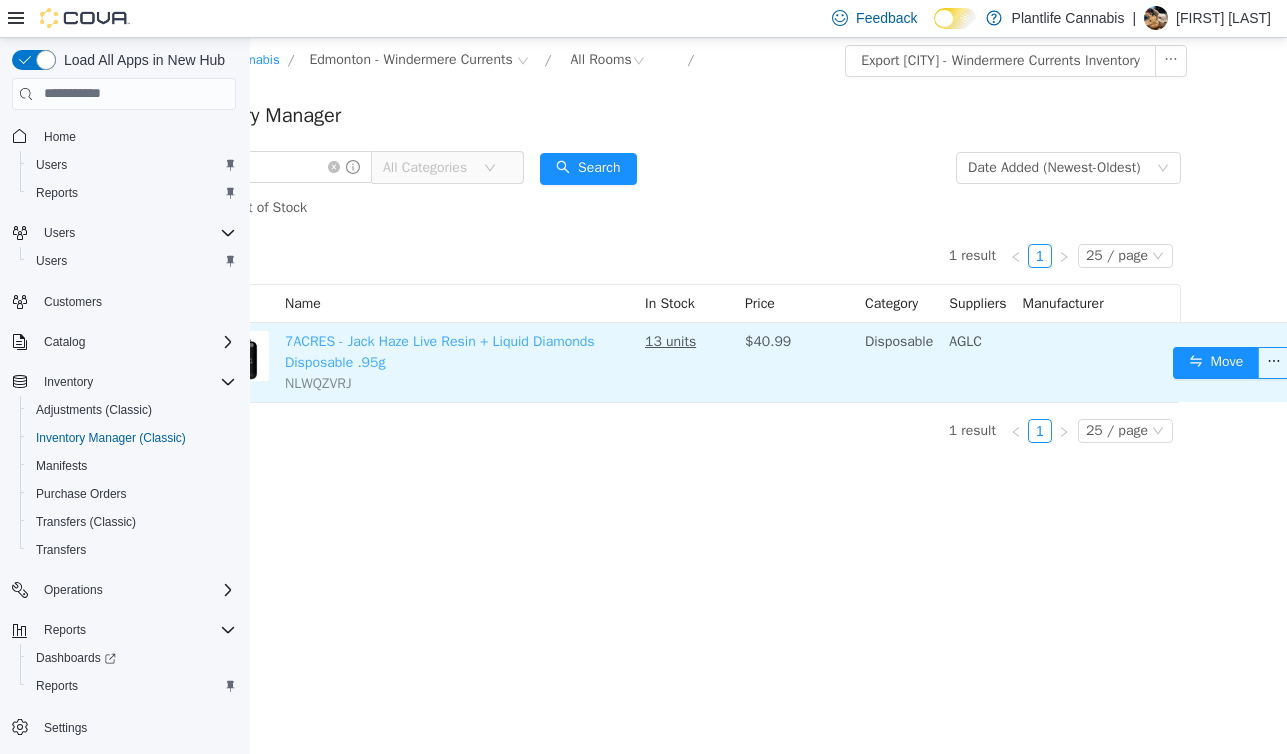 scroll, scrollTop: 0, scrollLeft: 121, axis: horizontal 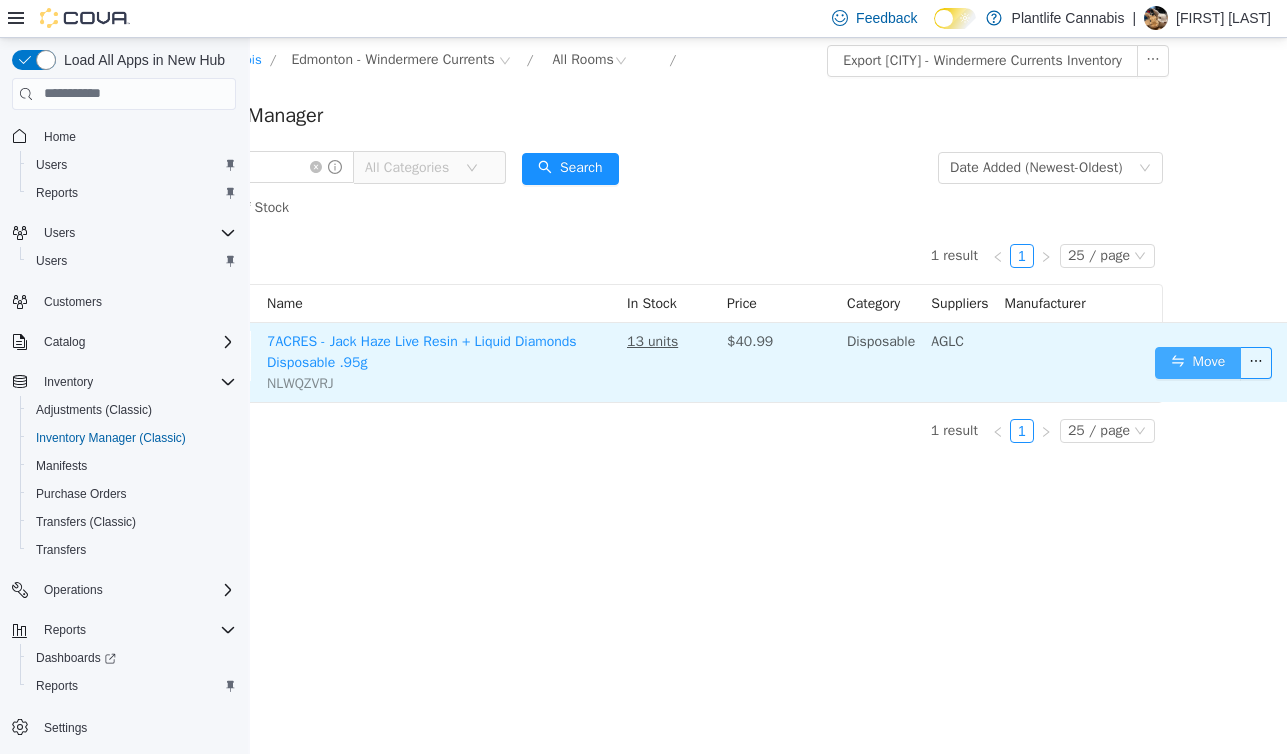 click on "Move" at bounding box center (1198, 362) 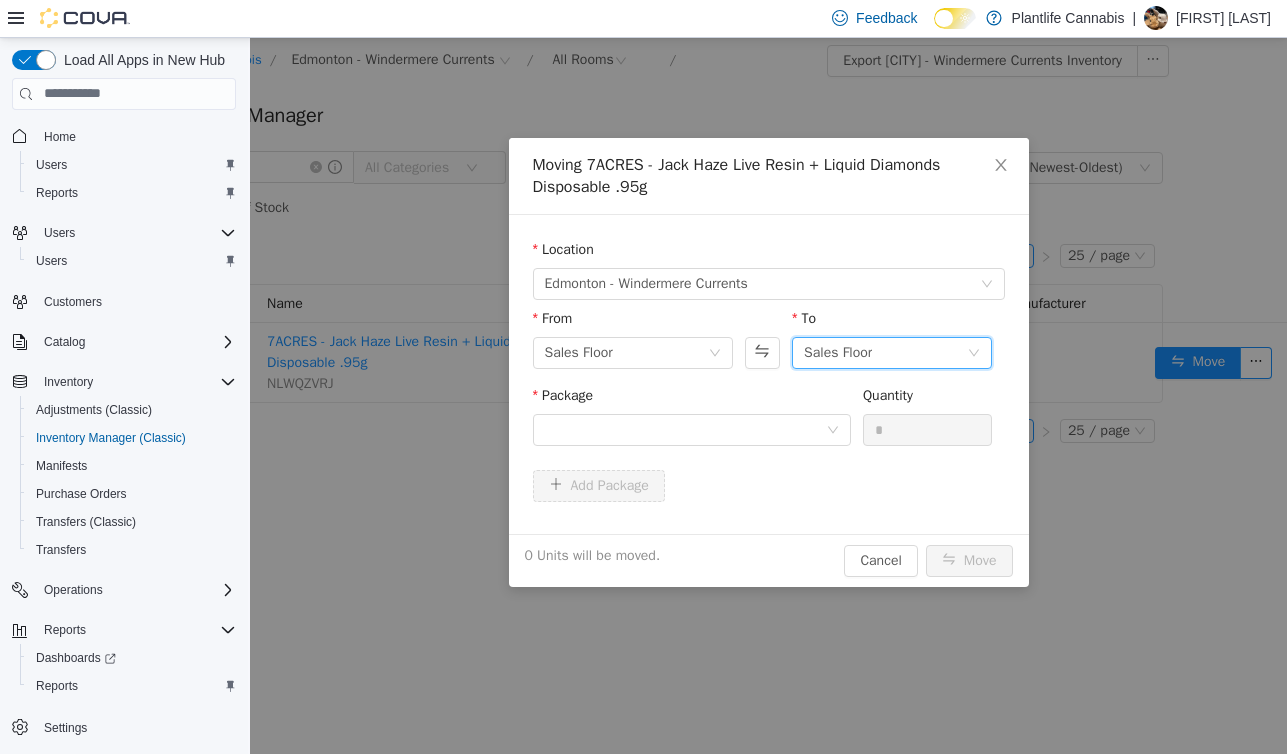 click on "Sales Floor" at bounding box center (838, 352) 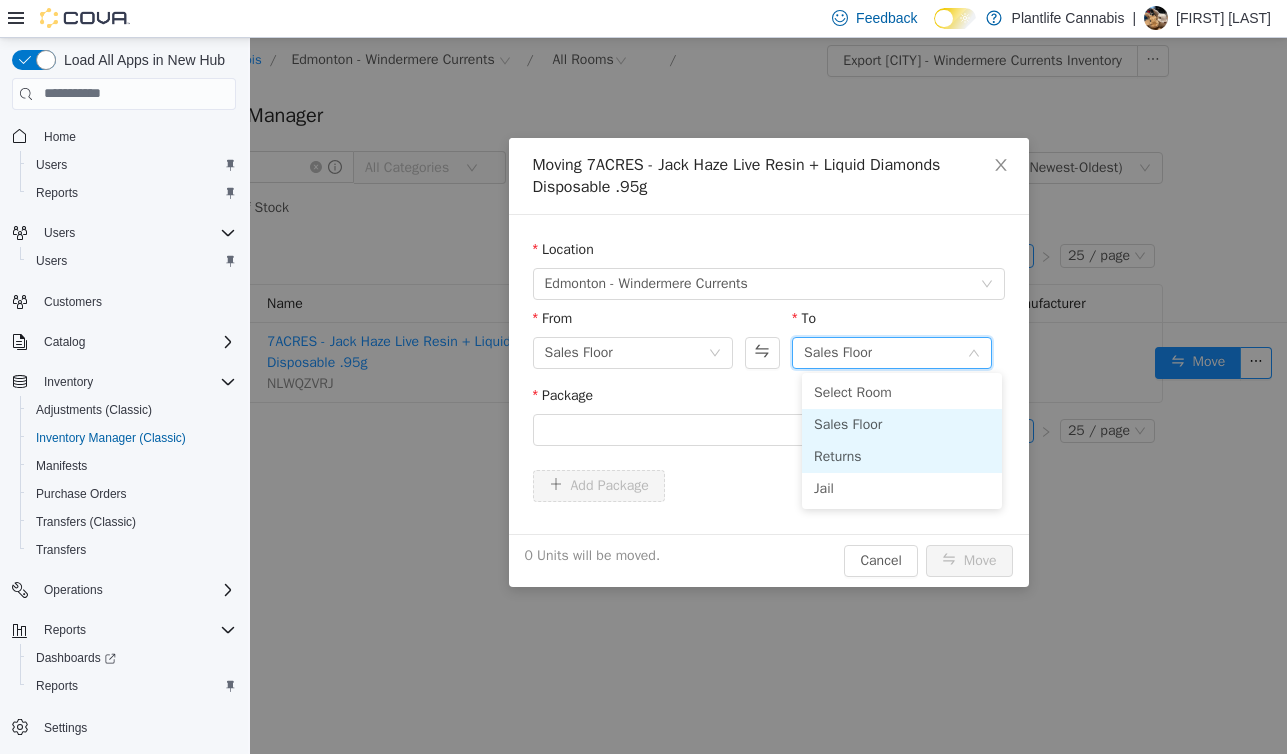 click on "Returns" at bounding box center (902, 456) 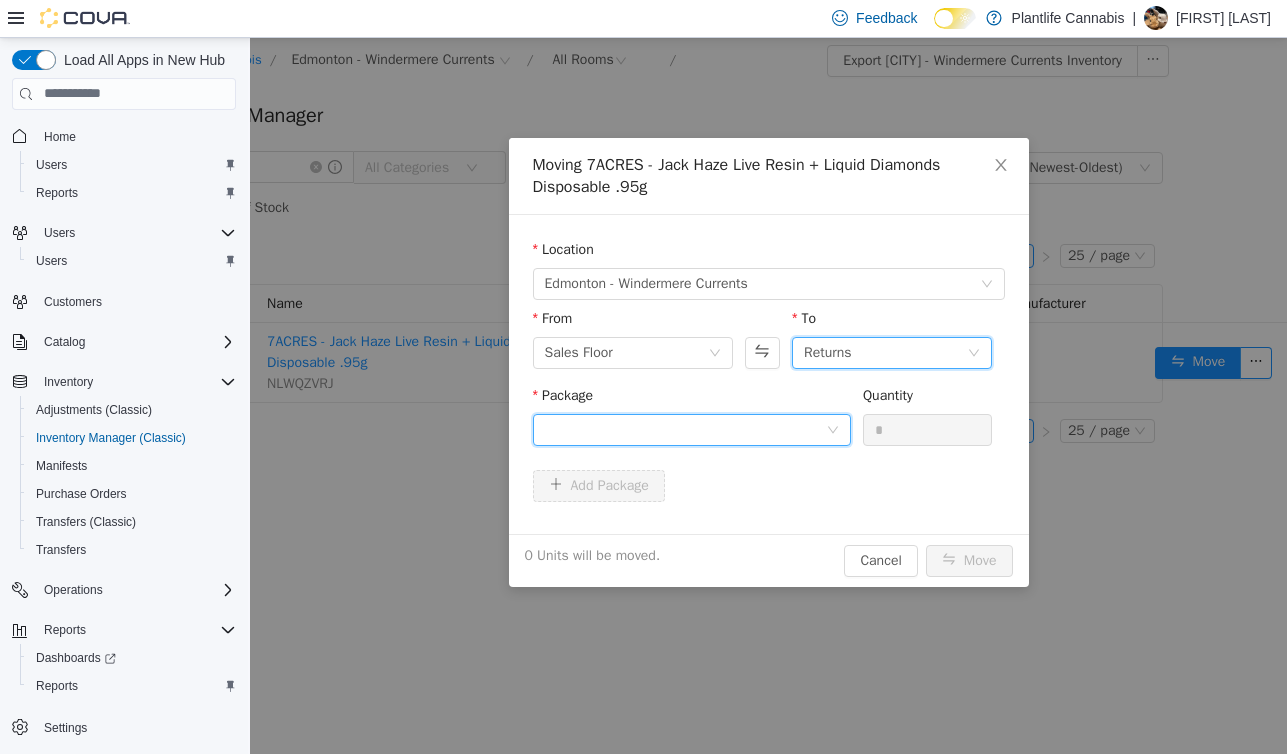 click at bounding box center [685, 429] 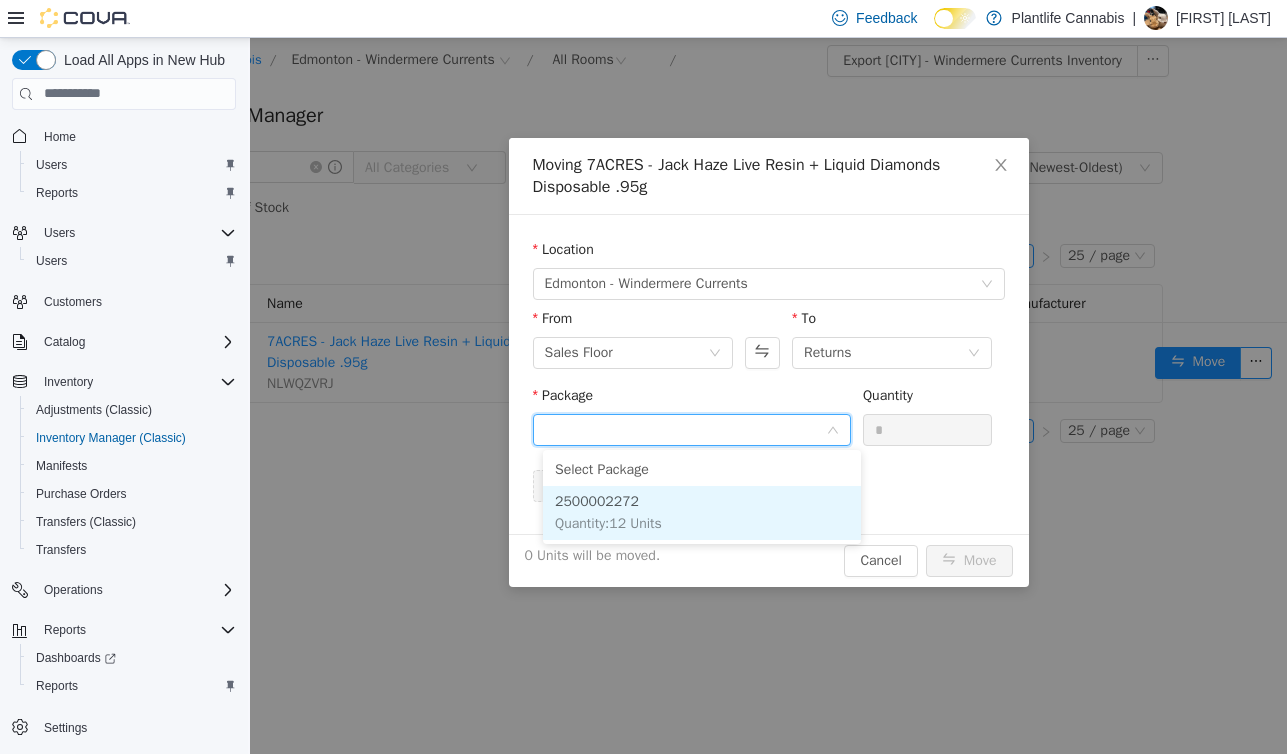click on "2500002272 Quantity :  12 Units" at bounding box center [702, 512] 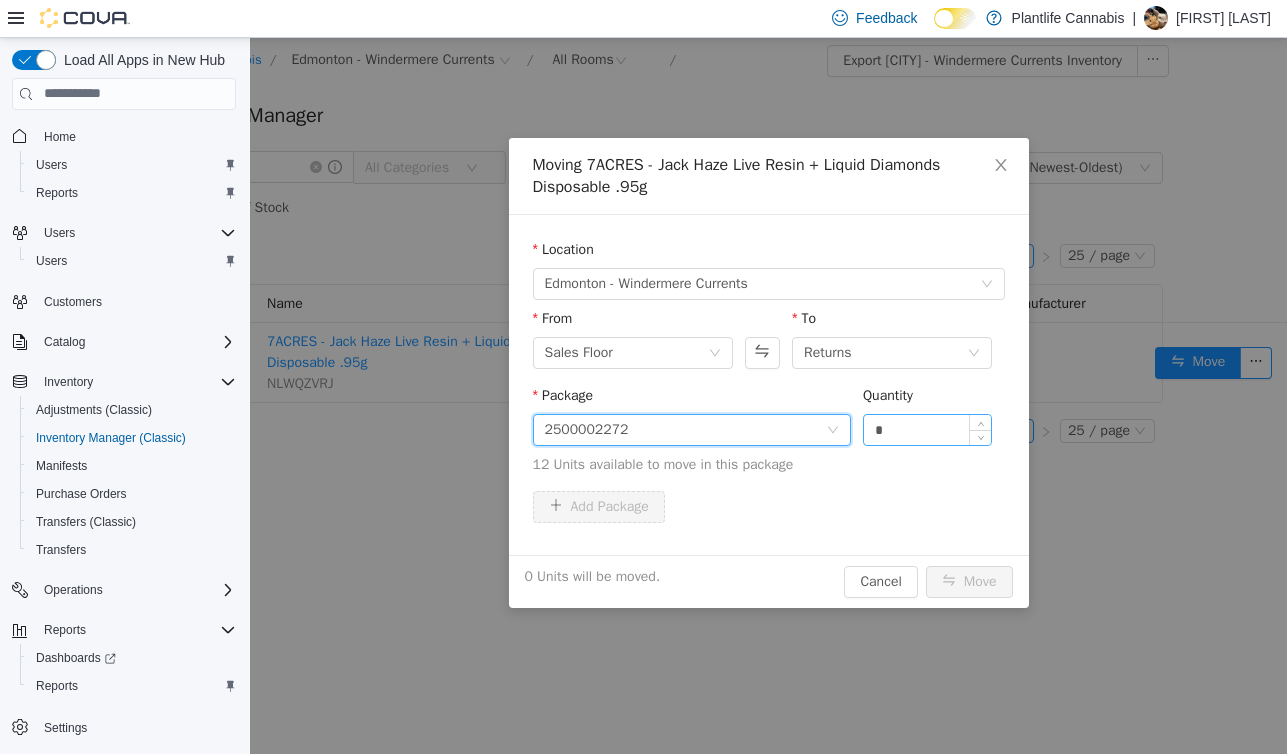 click on "*" at bounding box center (928, 429) 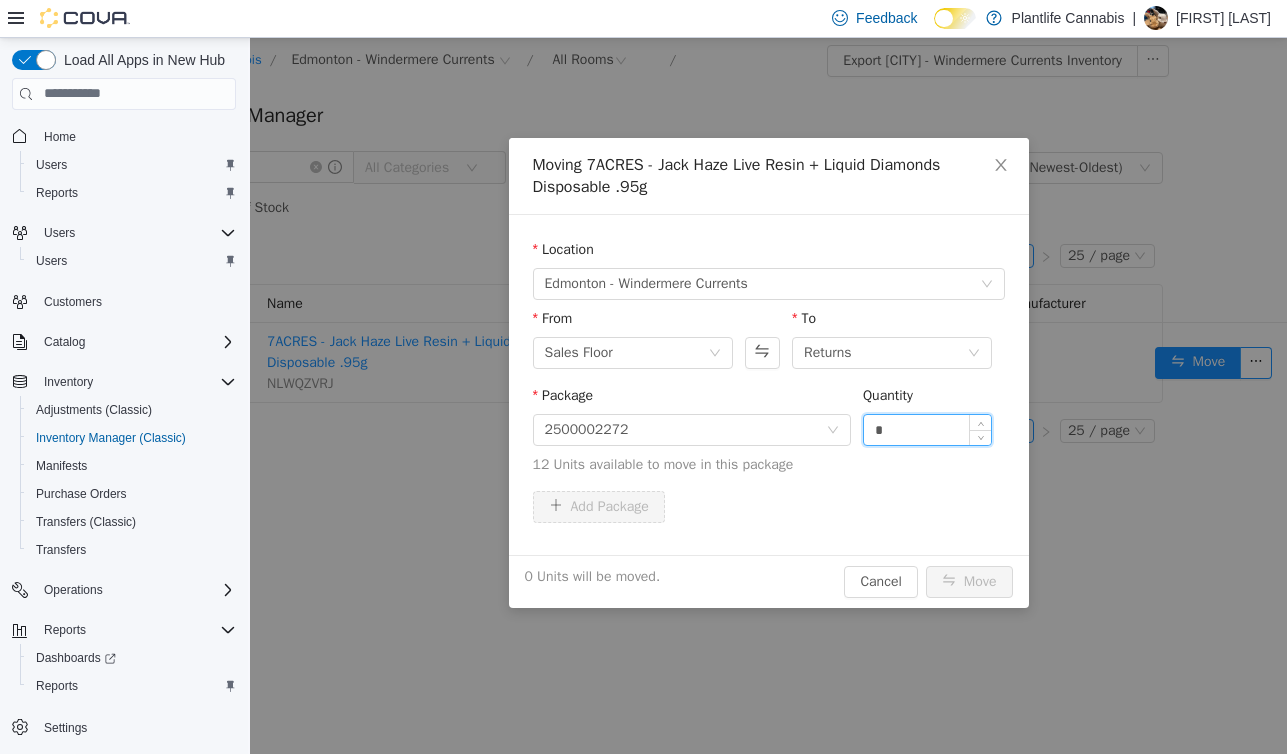 click on "*" at bounding box center (928, 429) 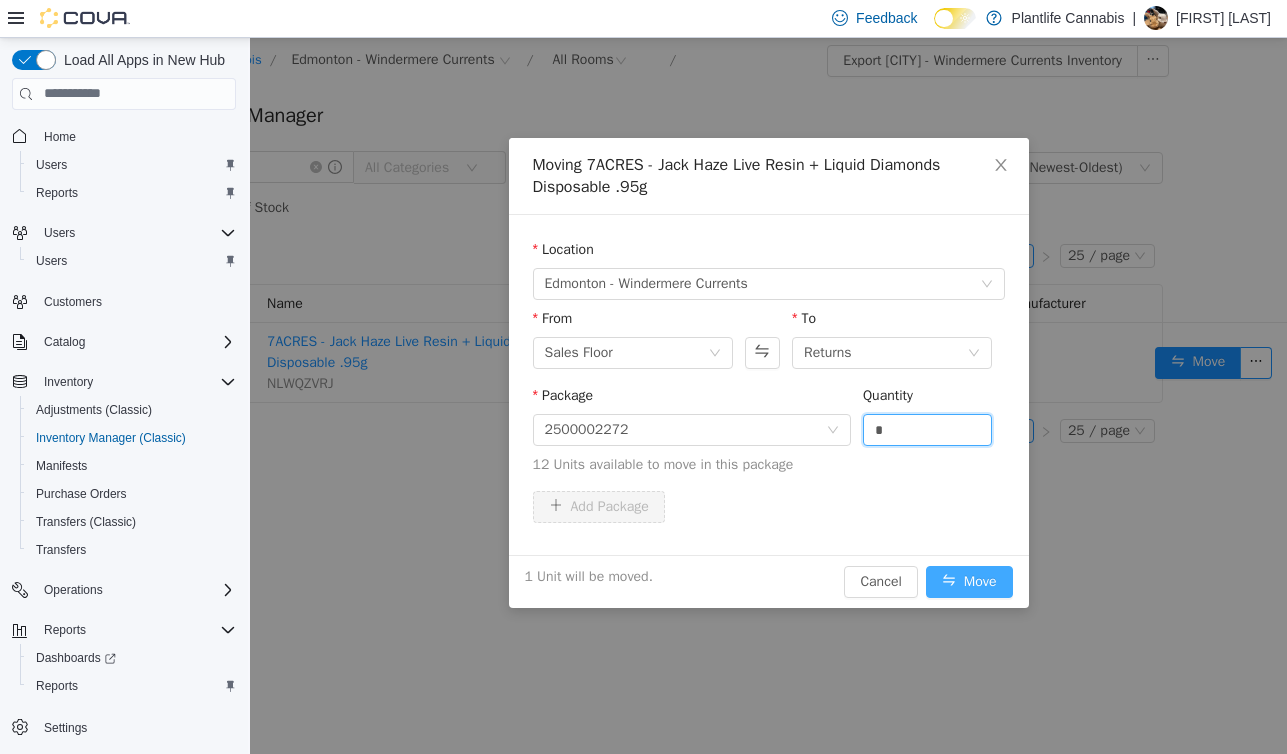 type on "*" 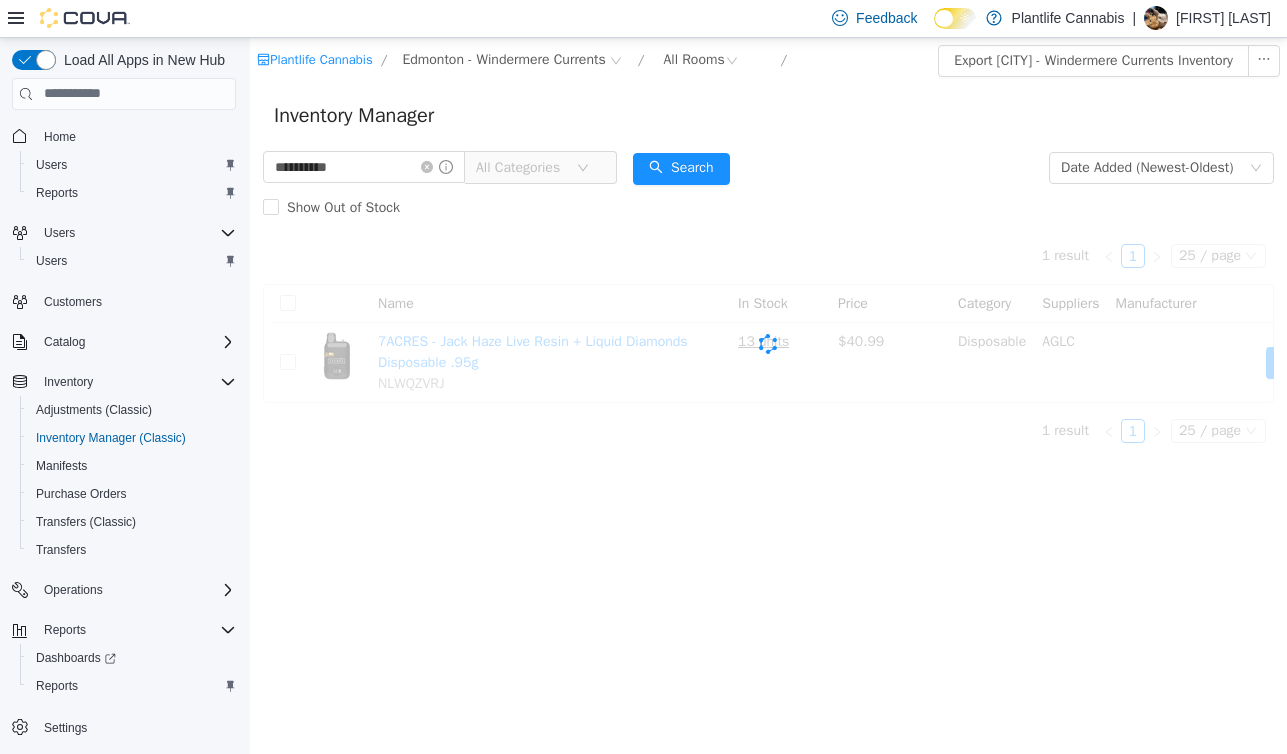 scroll, scrollTop: 0, scrollLeft: 0, axis: both 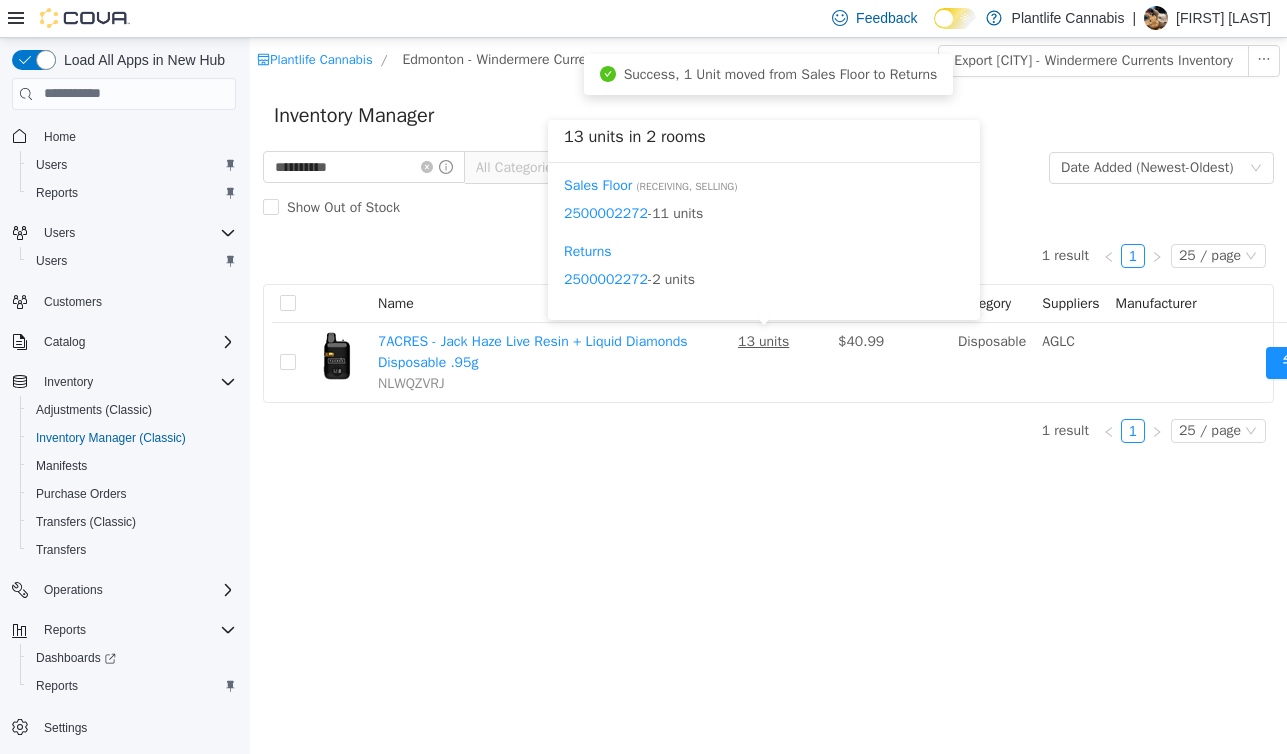 click on "13 units in 2 rooms Sales Floor   ( Receiving, Selling ) 2500002272   -   11 units Returns   2500002272   -   2 units" at bounding box center (764, 224) 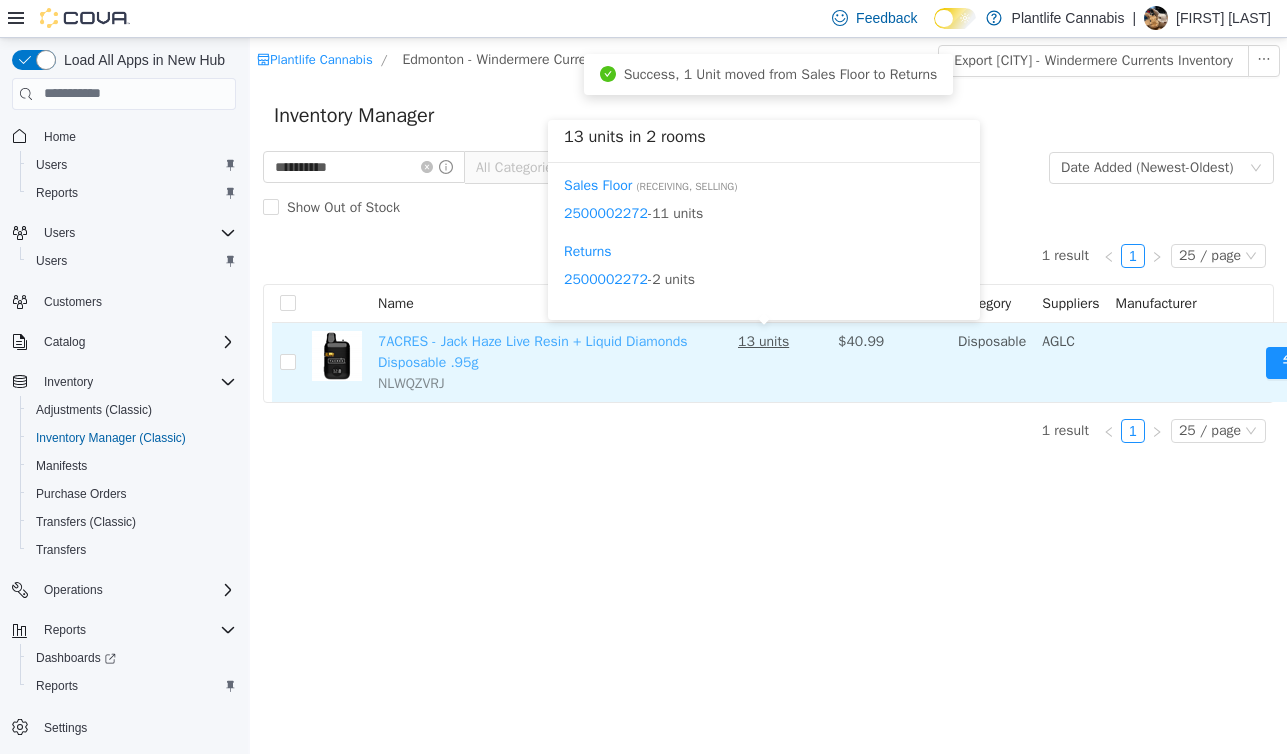 click on "7ACRES - Jack Haze Live Resin + Liquid Diamonds Disposable .95g" at bounding box center [533, 351] 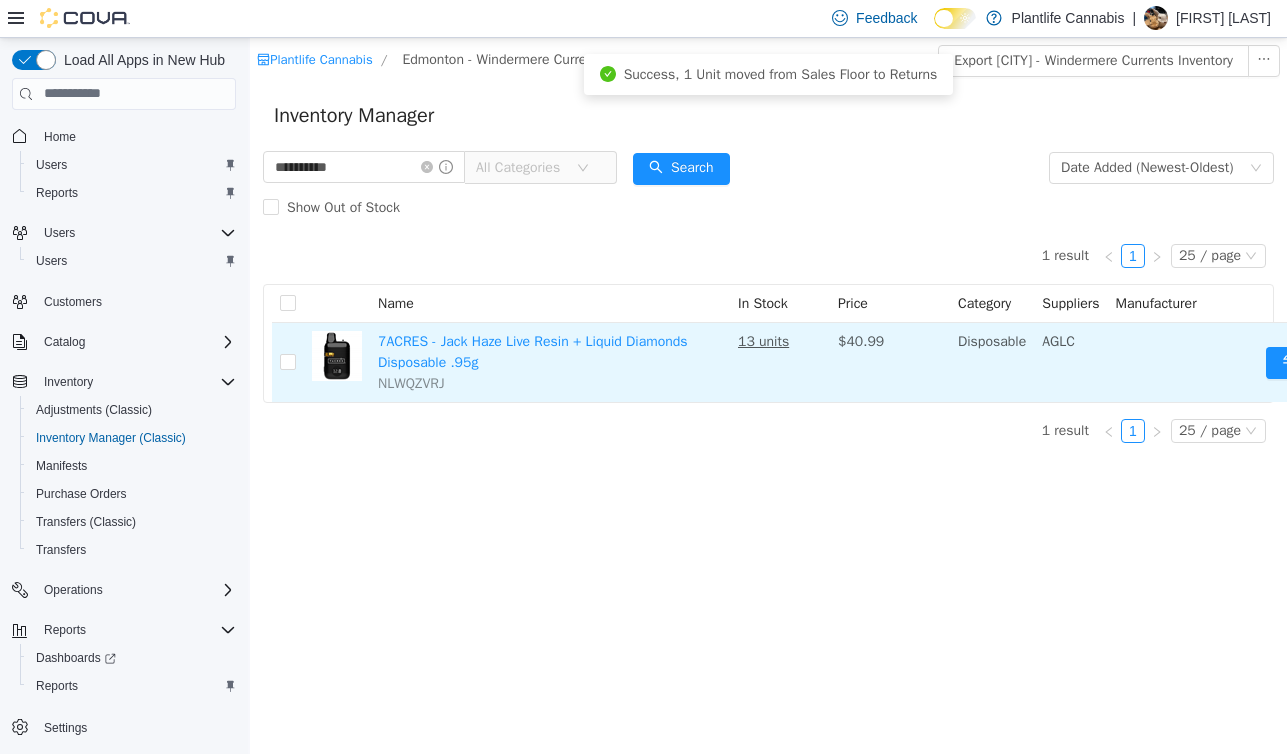 click on "Move" at bounding box center [1328, 361] 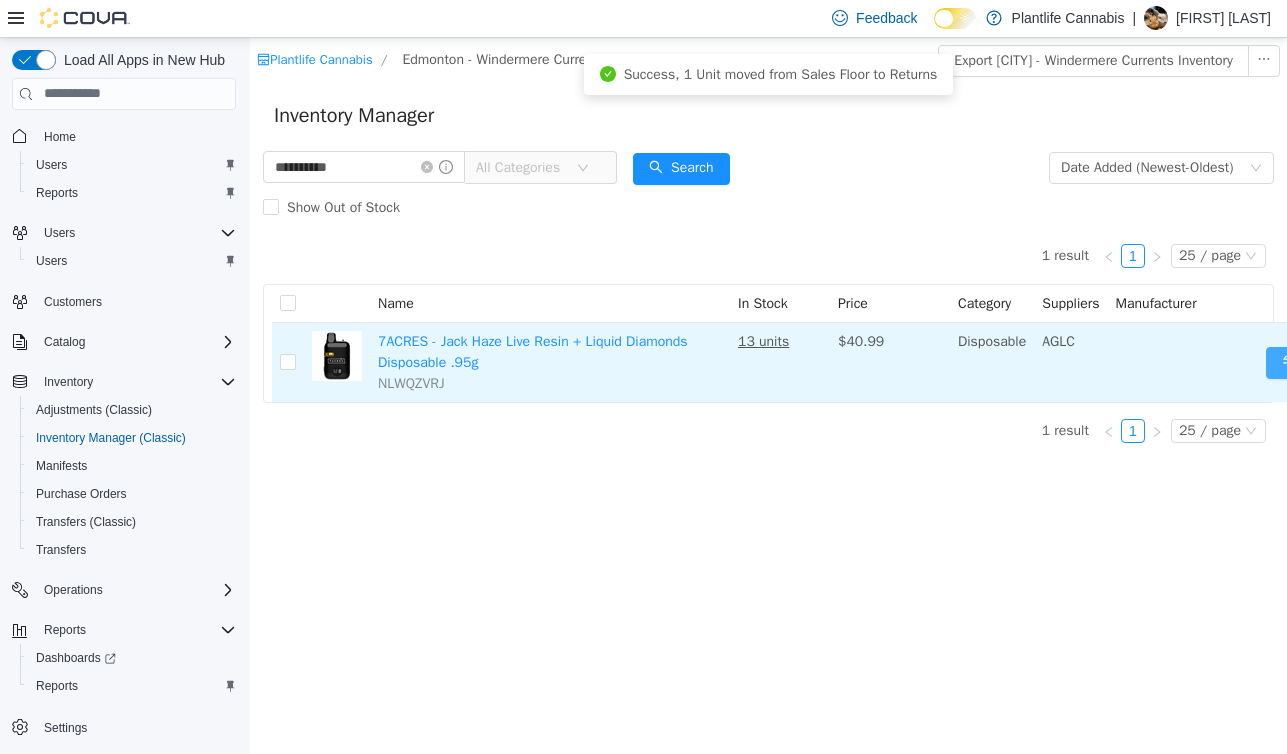 click on "Move" at bounding box center [1309, 362] 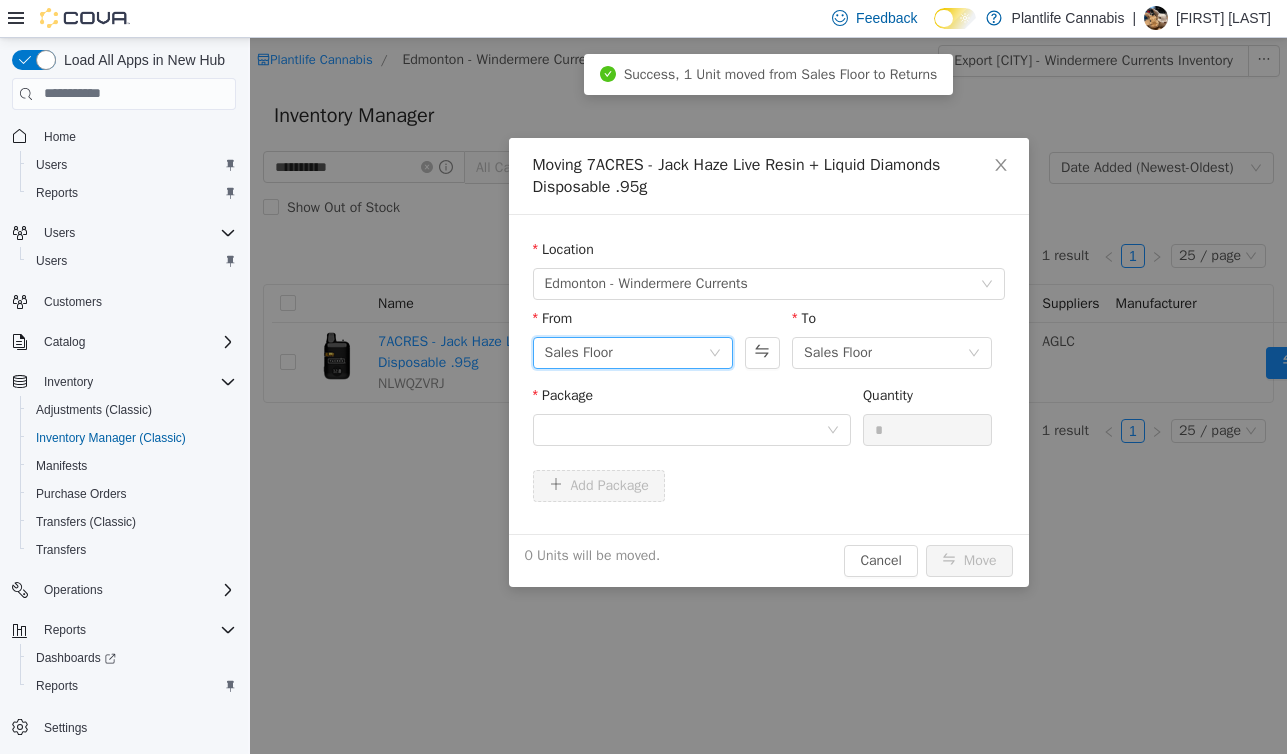 click on "Sales Floor" at bounding box center [626, 352] 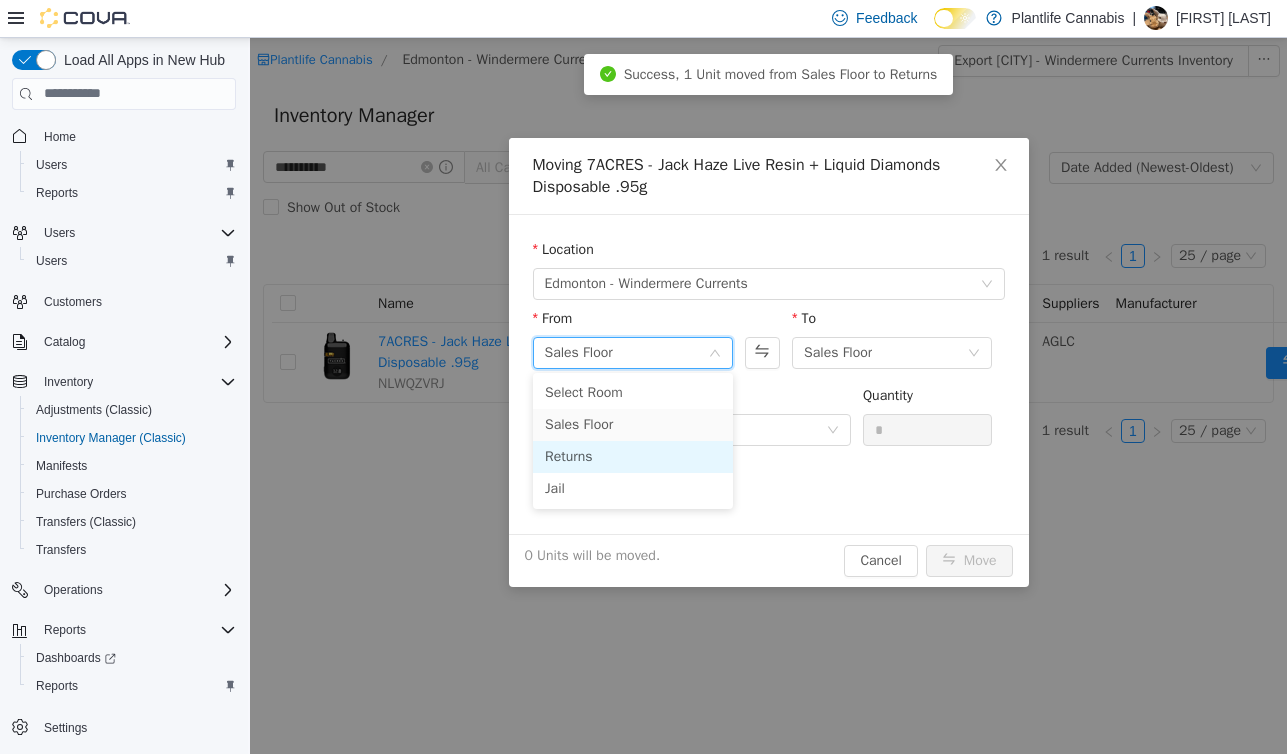 click on "Returns" at bounding box center [633, 456] 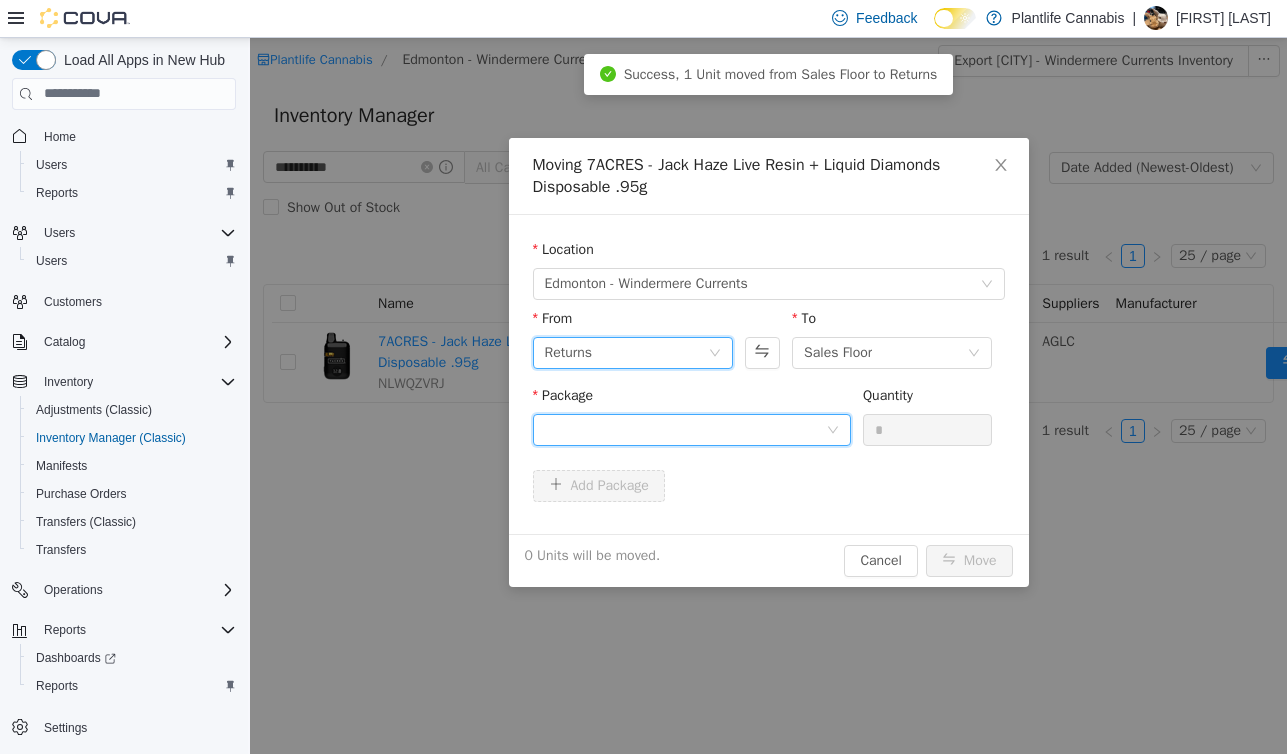 click at bounding box center (685, 429) 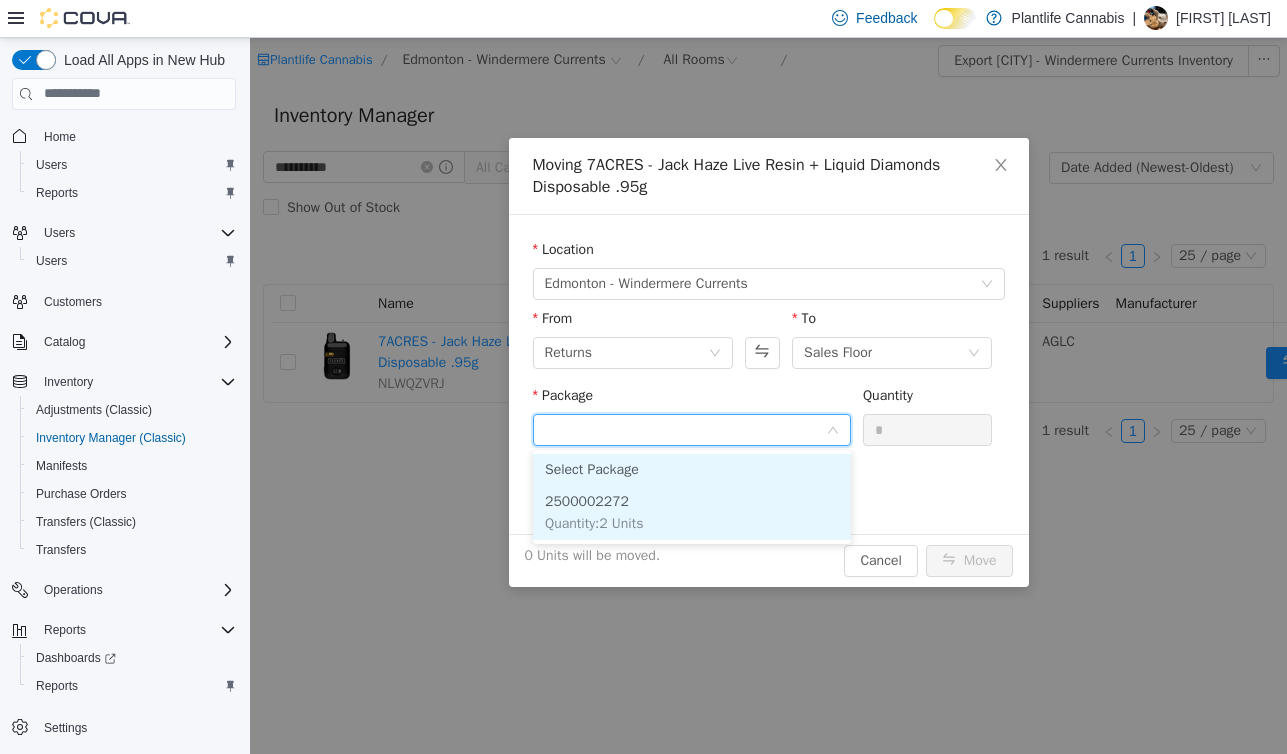 click on "2500002272 Quantity :  2 Units" at bounding box center (692, 512) 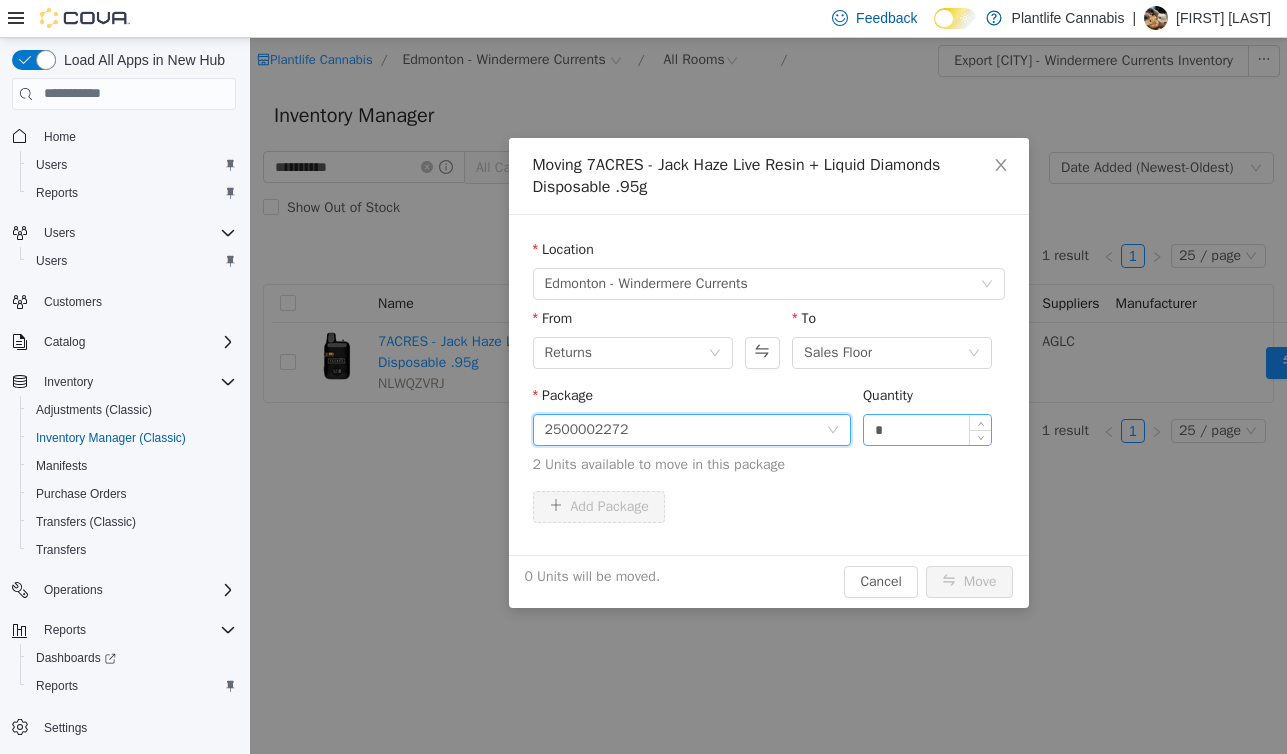 click on "*" at bounding box center [928, 429] 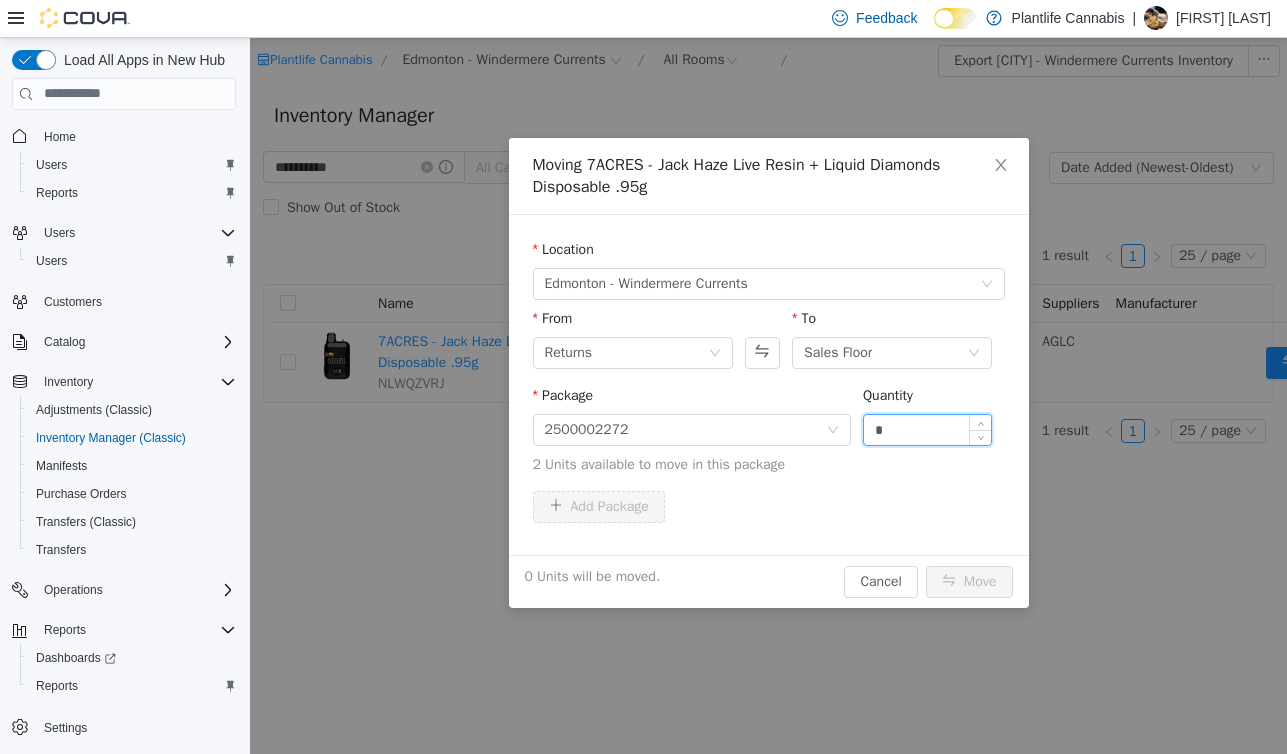 click on "*" at bounding box center (928, 429) 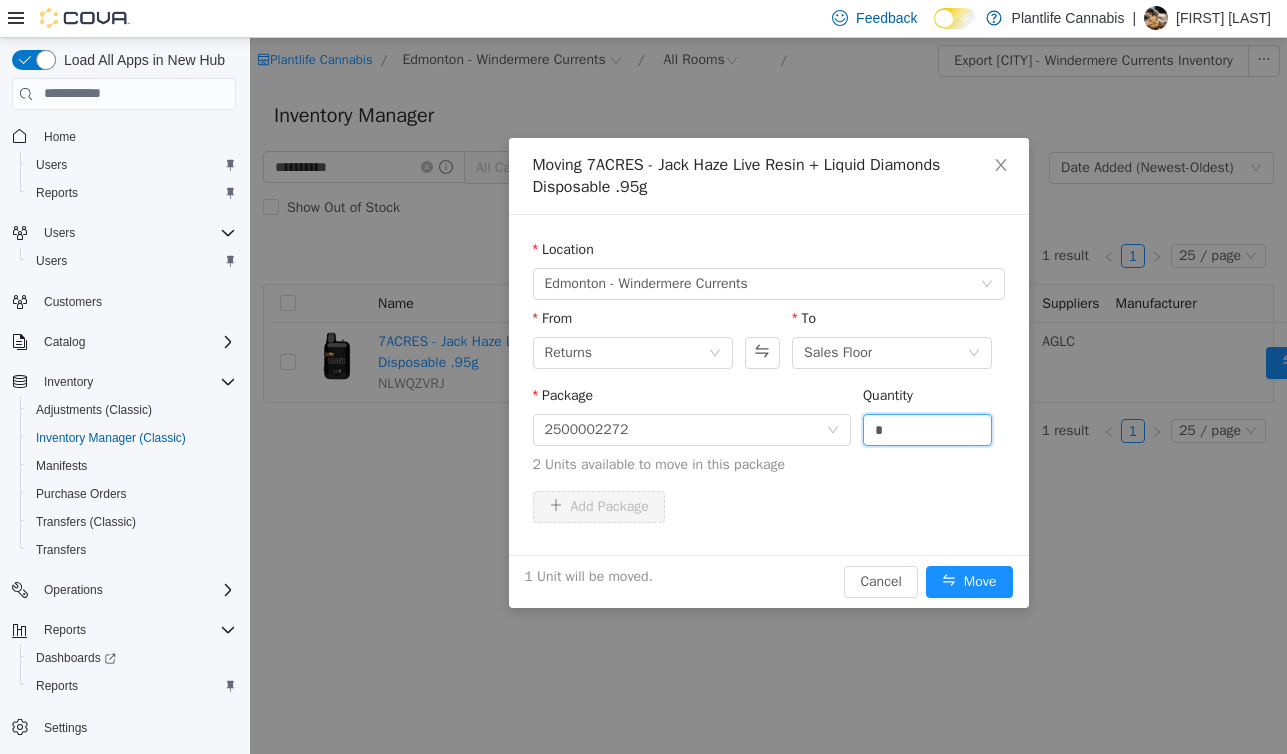 type on "*" 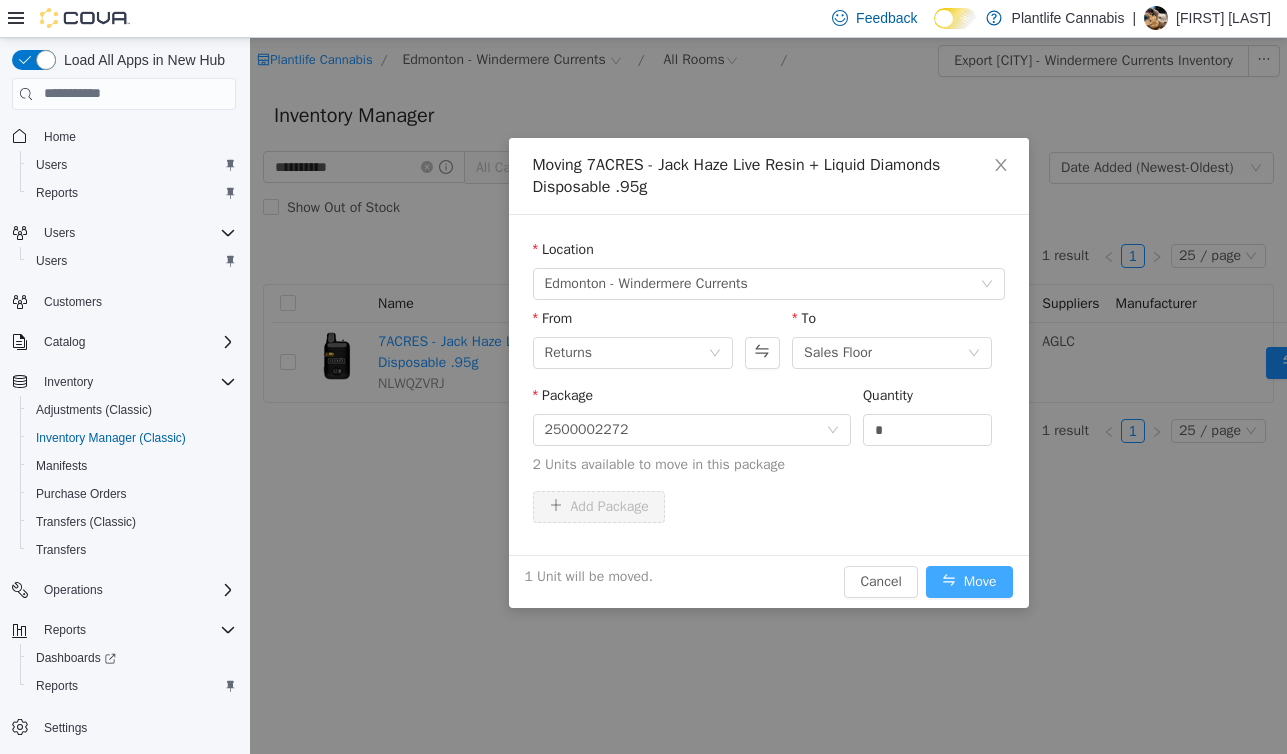 click on "Move" at bounding box center [969, 581] 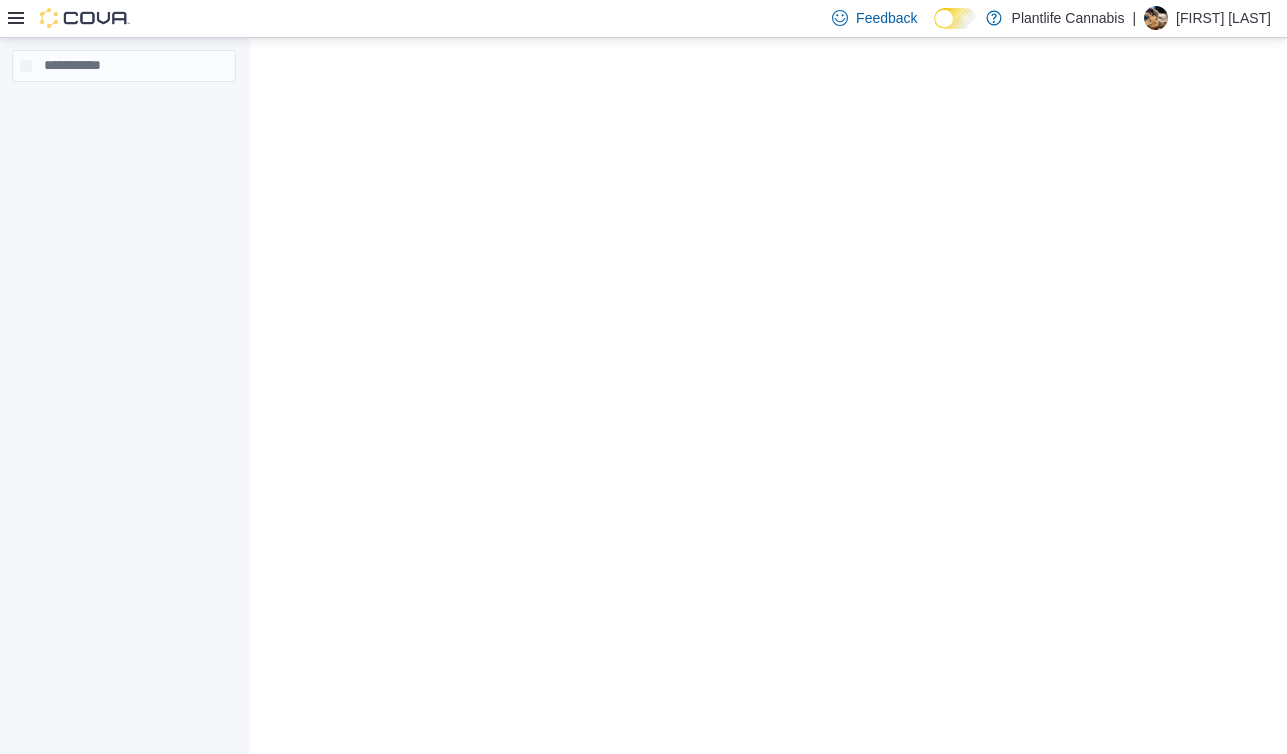 scroll, scrollTop: 0, scrollLeft: 0, axis: both 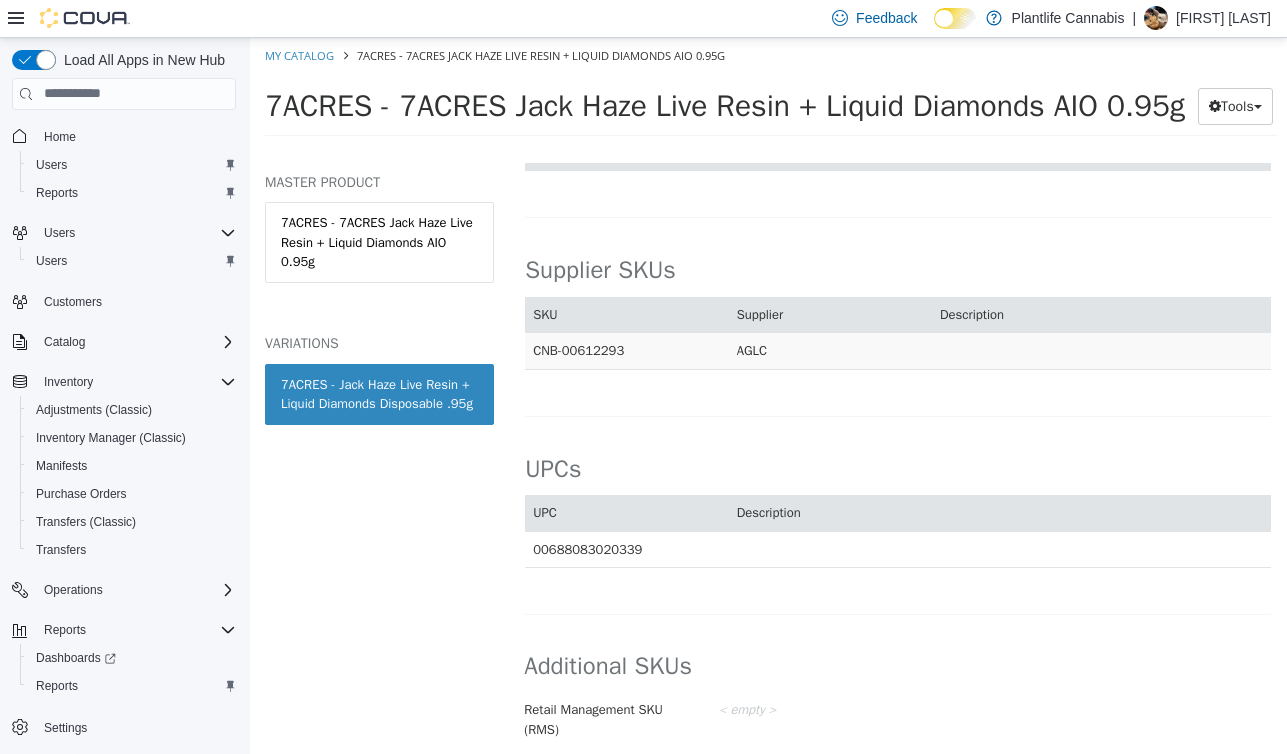 click on "CNB-00612293" at bounding box center (626, 350) 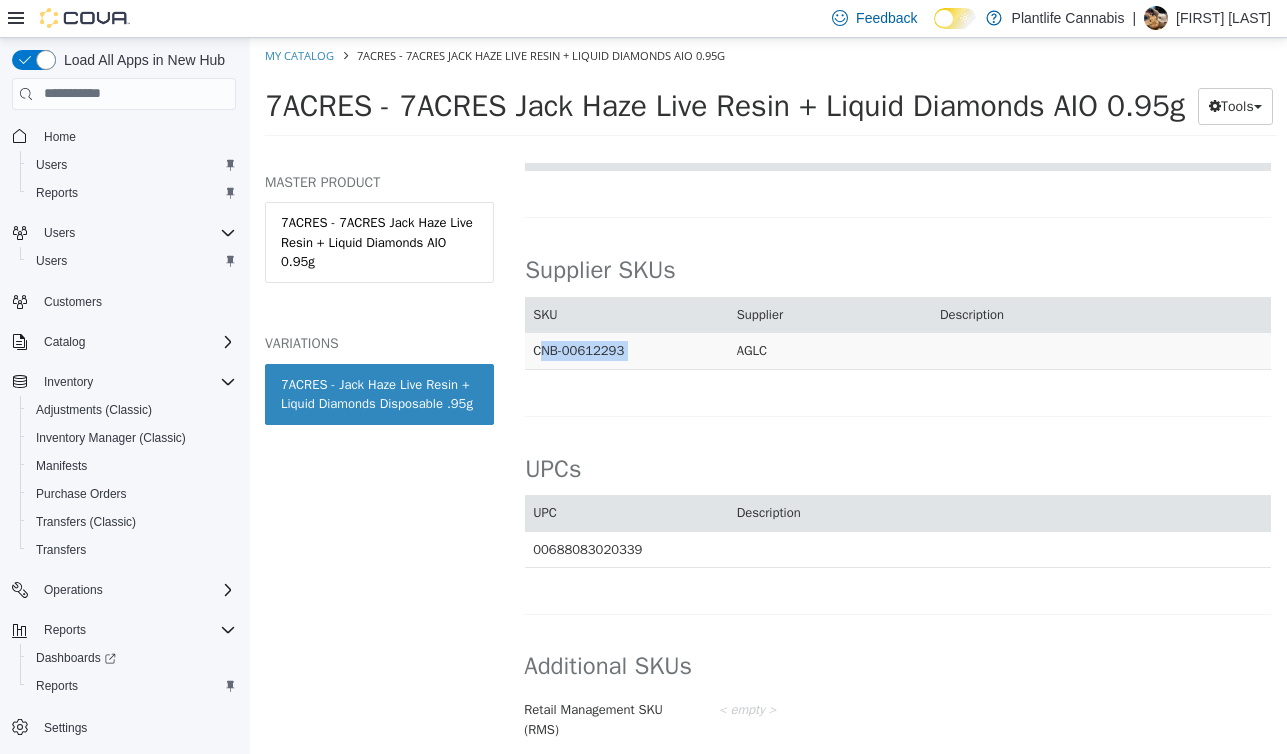 click on "CNB-00612293" at bounding box center (626, 350) 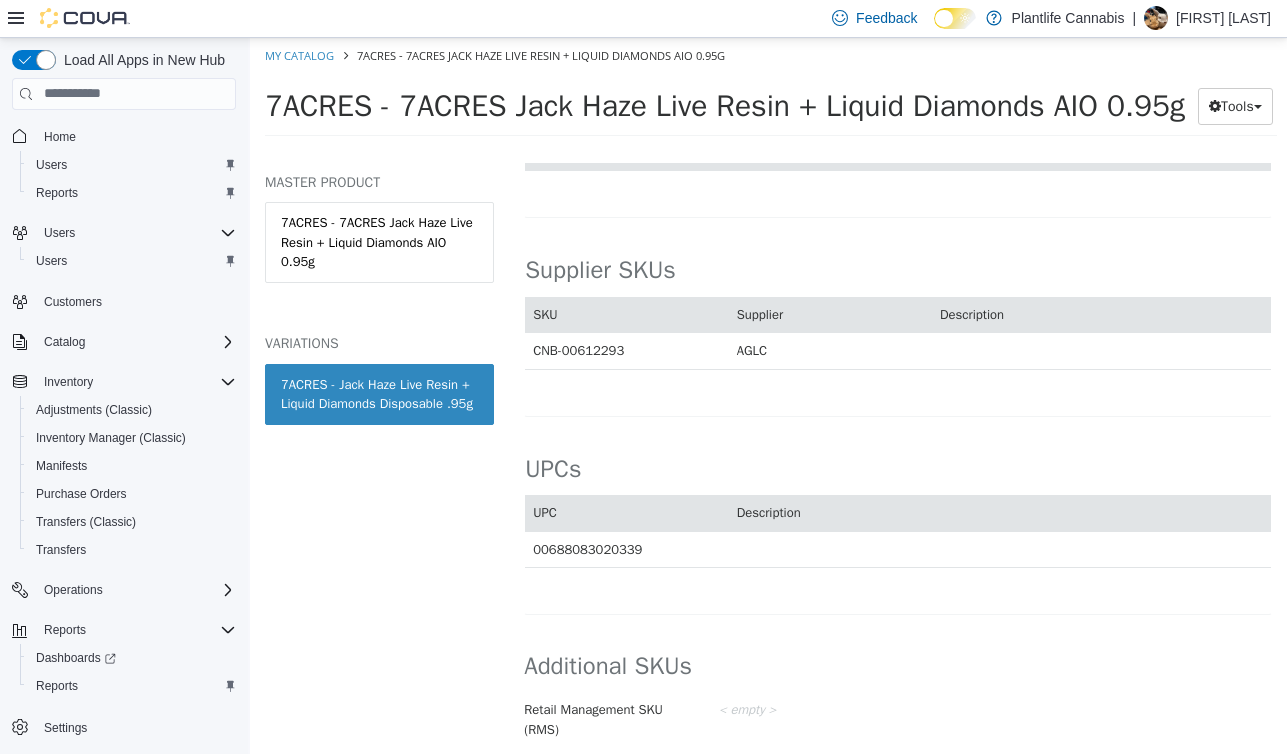 click on "Supplier SKUs SKU Supplier Description
CNB-00612293
AGLC
Cancel Save" at bounding box center [898, 324] 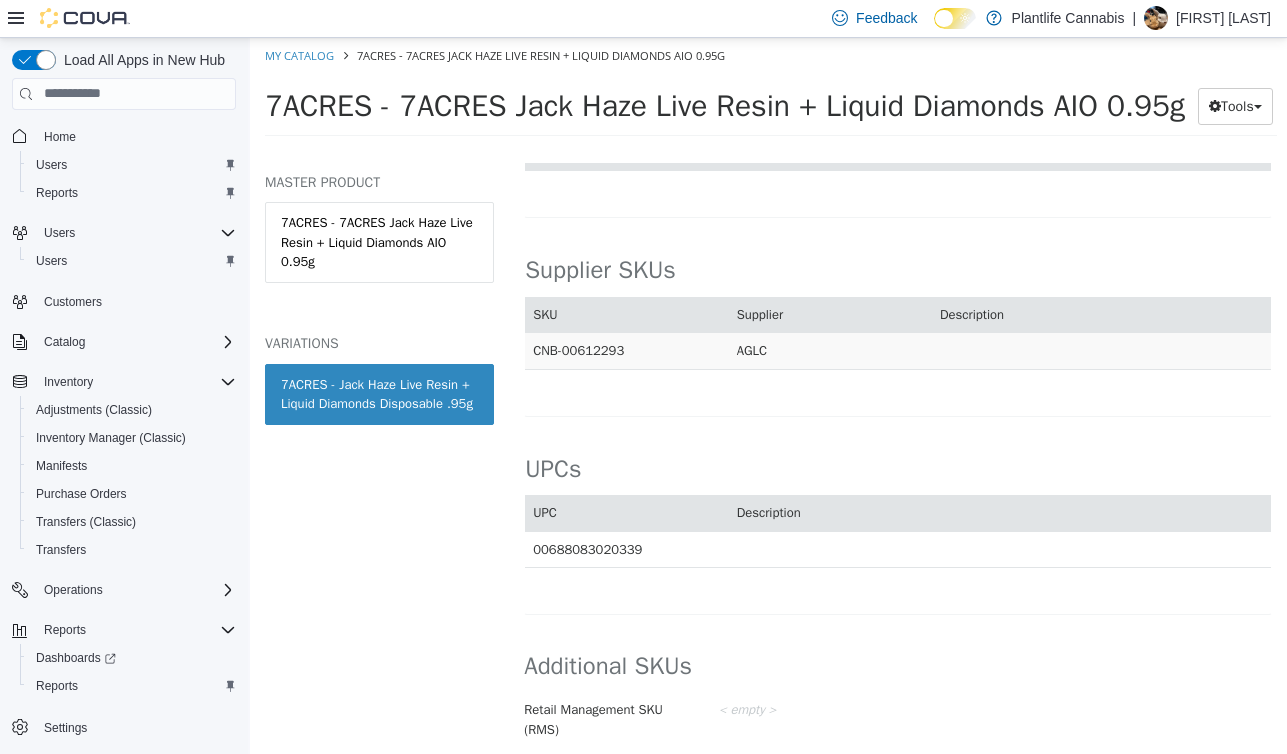 click on "CNB-00612293" at bounding box center [626, 350] 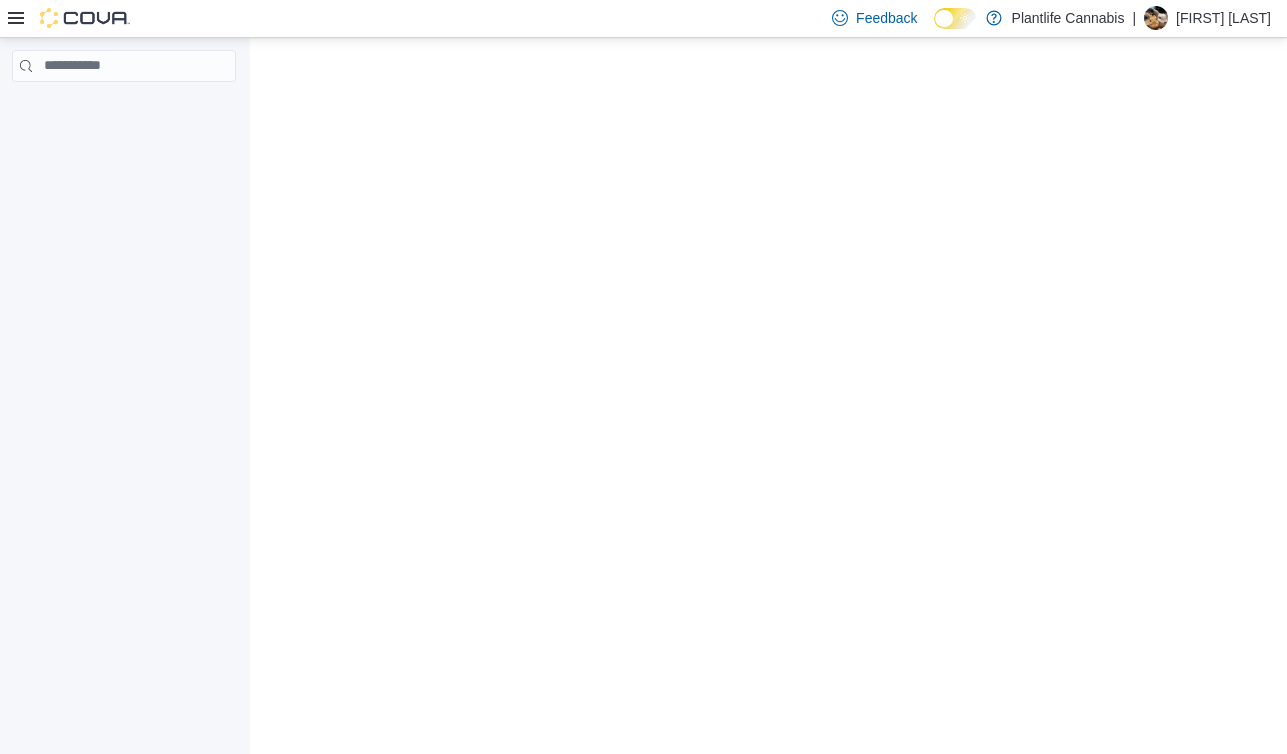 scroll, scrollTop: 0, scrollLeft: 0, axis: both 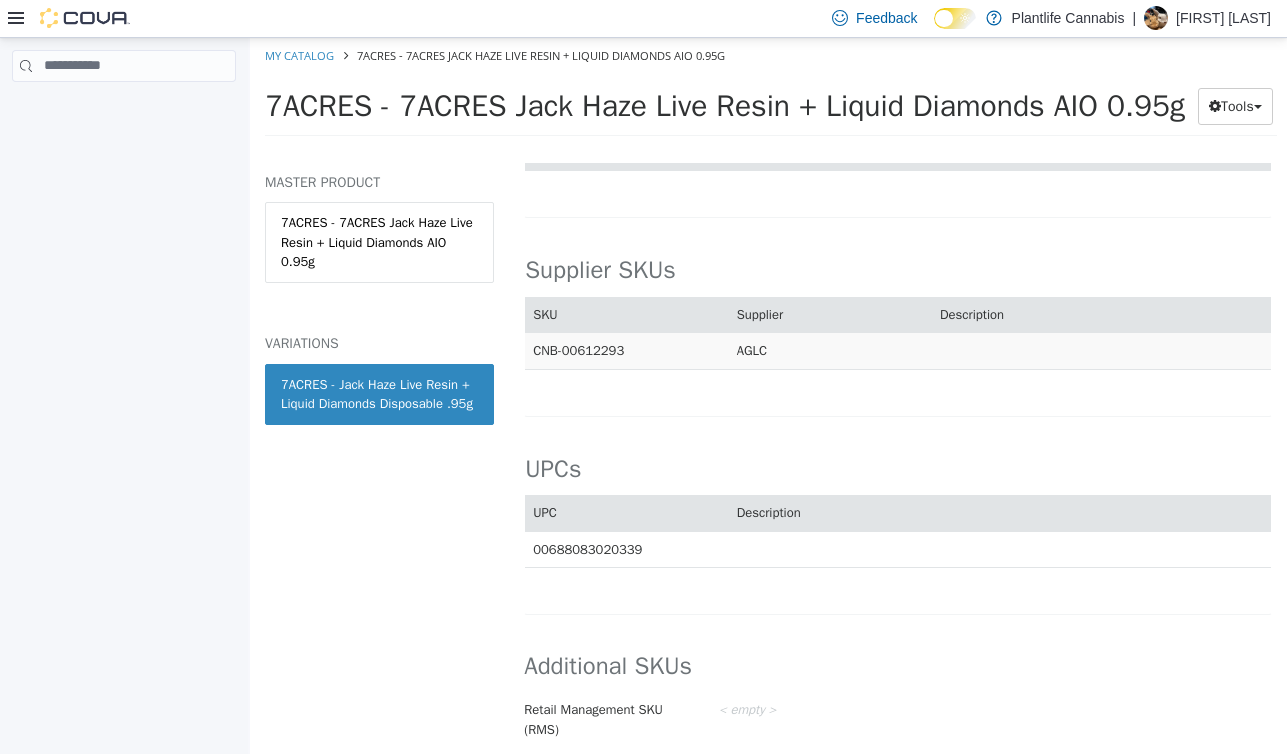 click on "CNB-00612293" at bounding box center (626, 350) 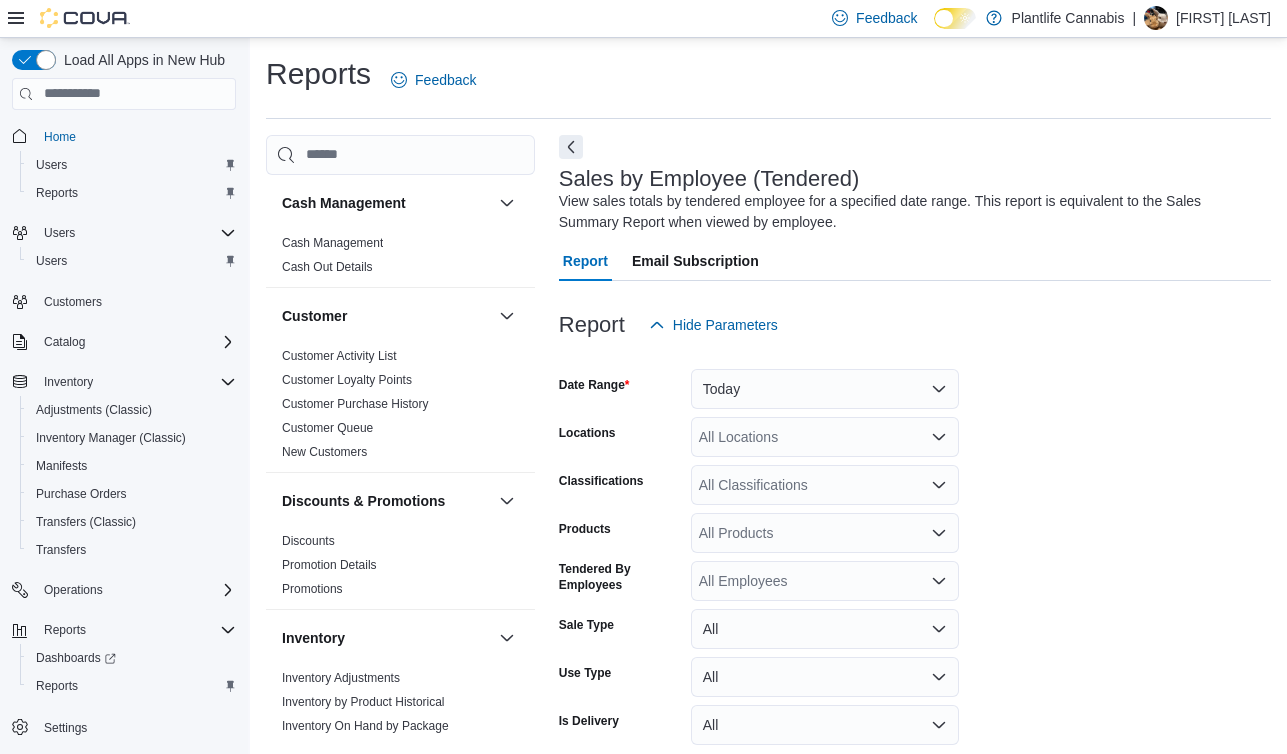 scroll, scrollTop: 574, scrollLeft: 0, axis: vertical 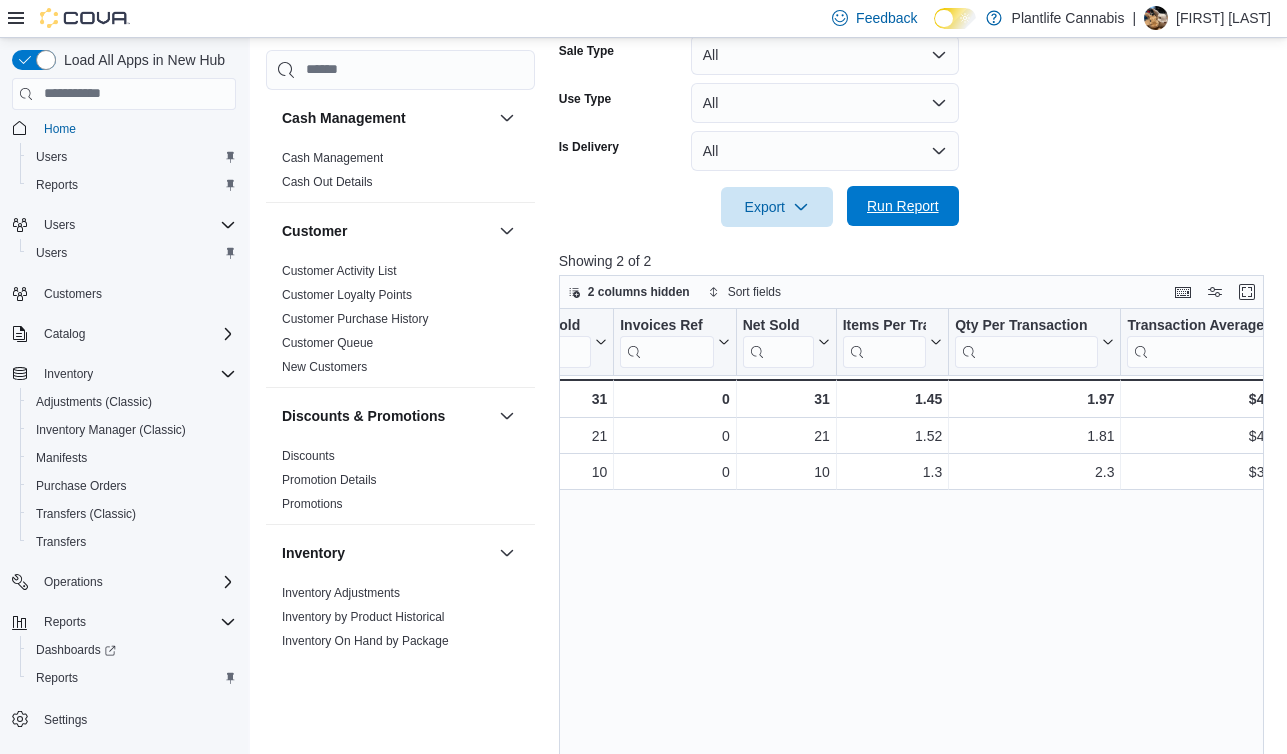 click on "Run Report" at bounding box center [903, 206] 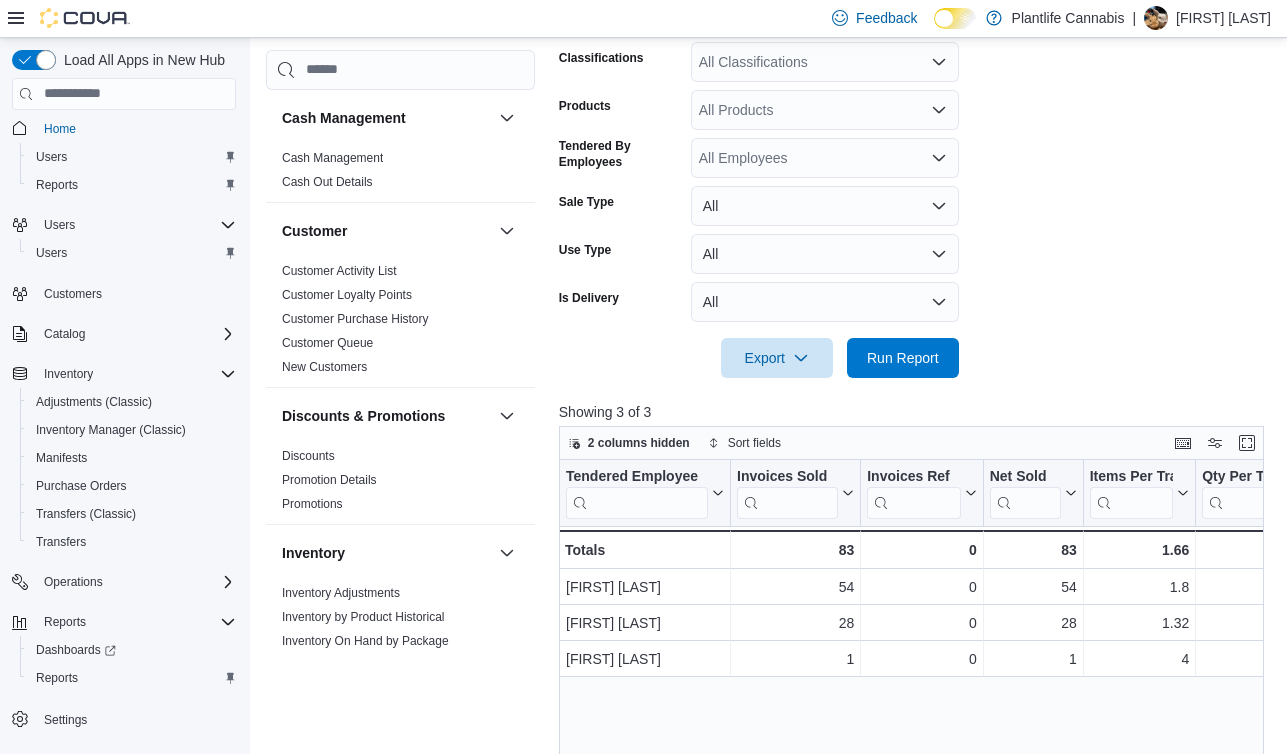 scroll, scrollTop: 406, scrollLeft: 0, axis: vertical 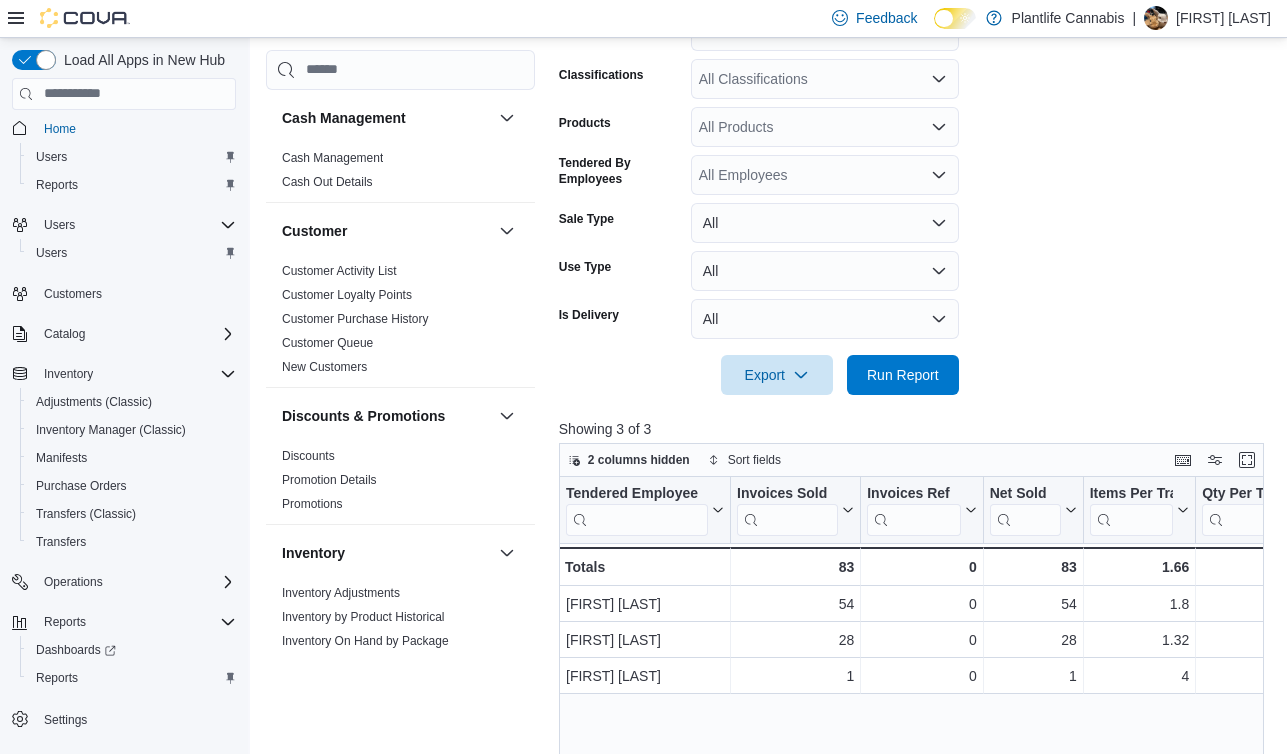 click on "Date Range Today Locations All Locations Classifications All Classifications Products All Products Tendered By Employees All Employees Sale Type All Use Type All Is Delivery All Export  Run Report" at bounding box center [915, 167] 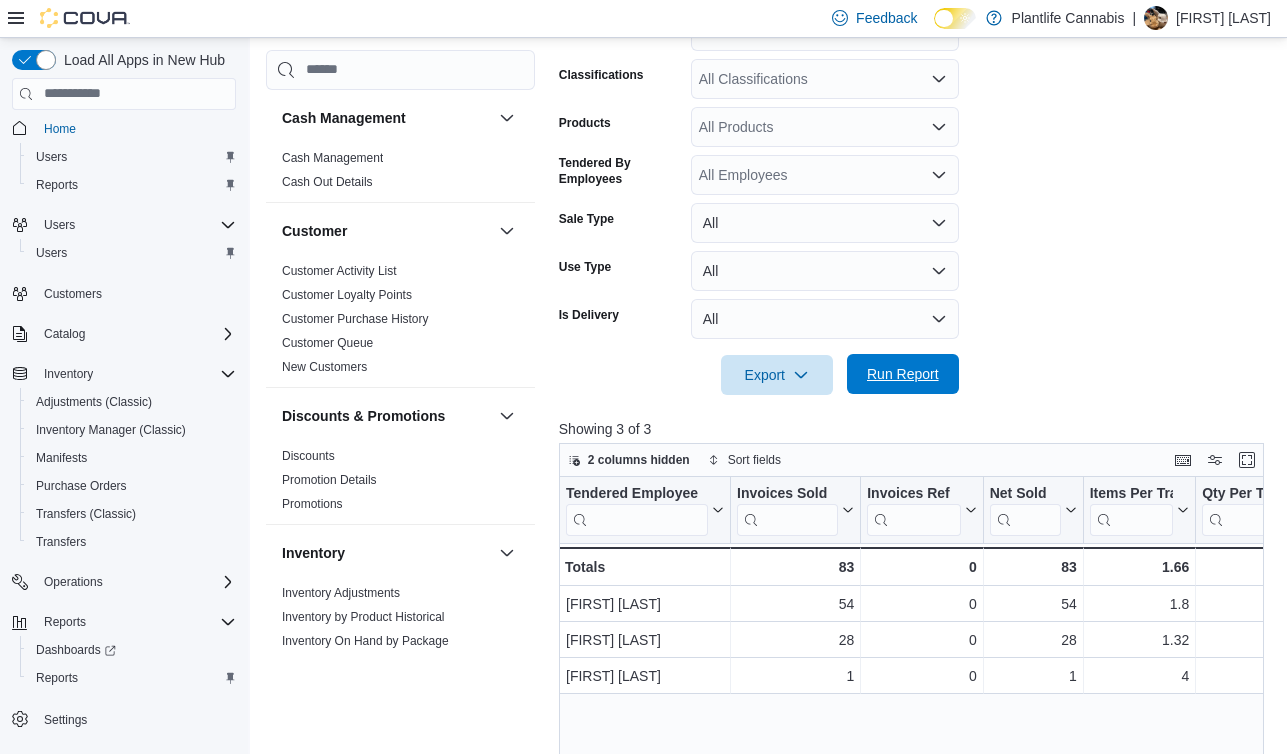 click on "Run Report" at bounding box center [903, 374] 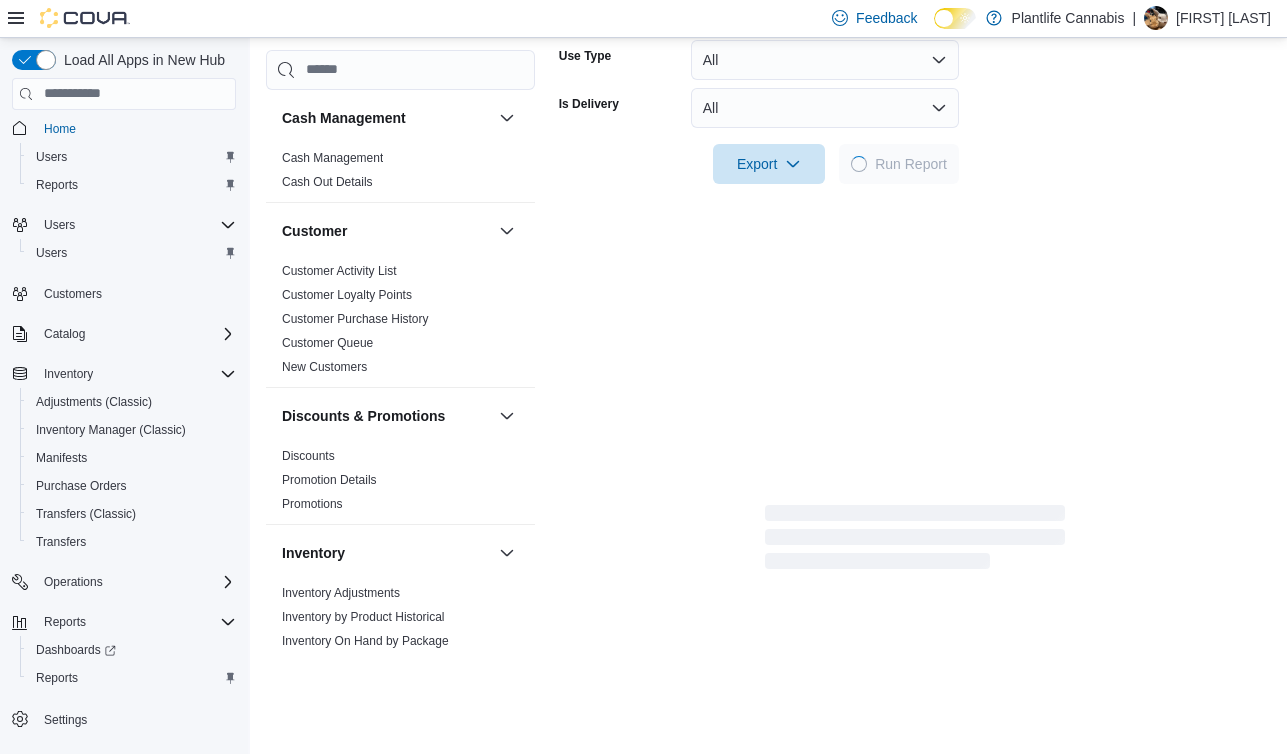 scroll, scrollTop: 623, scrollLeft: 0, axis: vertical 